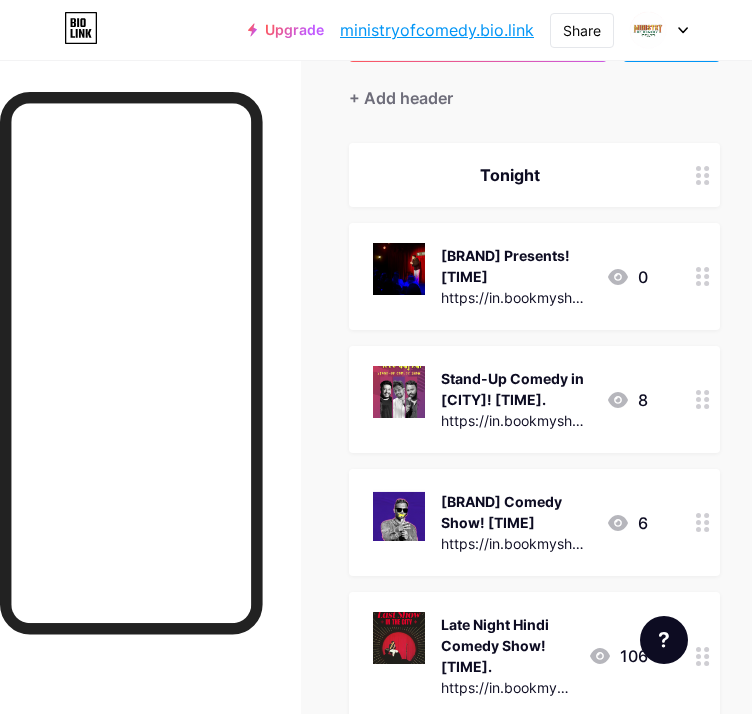 scroll, scrollTop: 200, scrollLeft: 0, axis: vertical 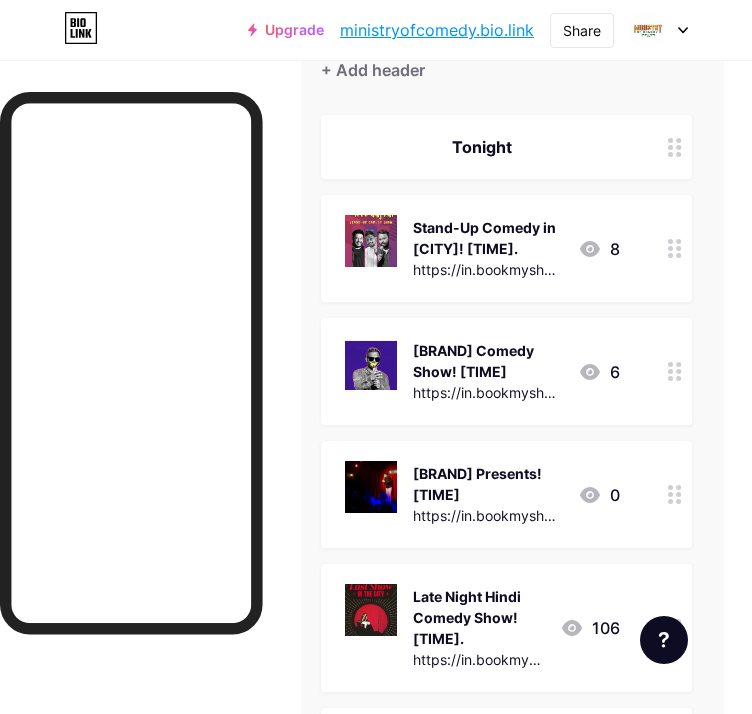 click on "Stand-Up Comedy in [CITY]! [TIME]." at bounding box center [487, 238] 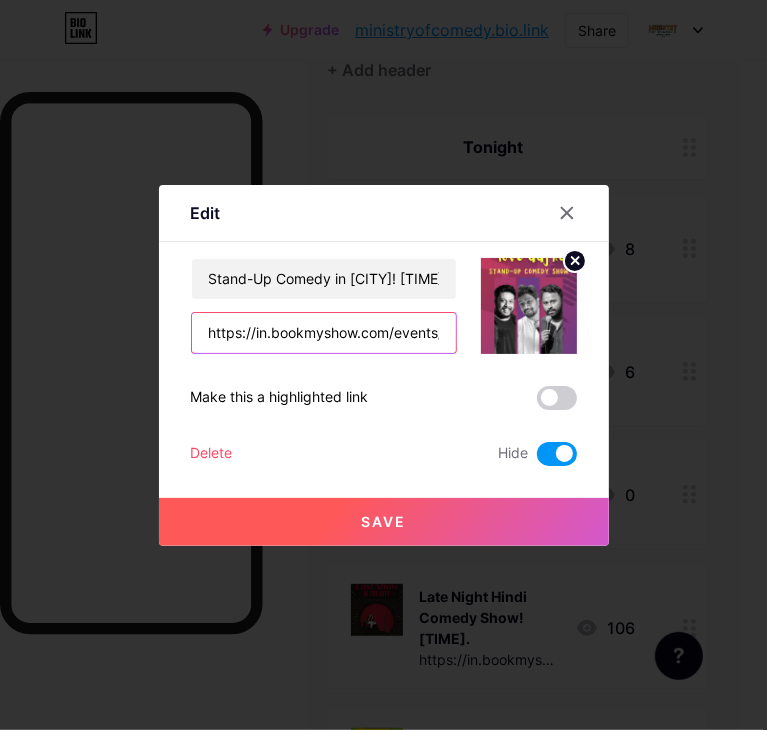 click on "https://in.bookmyshow.com/events/koramangala-comedy-nights/ET00313190" at bounding box center (324, 333) 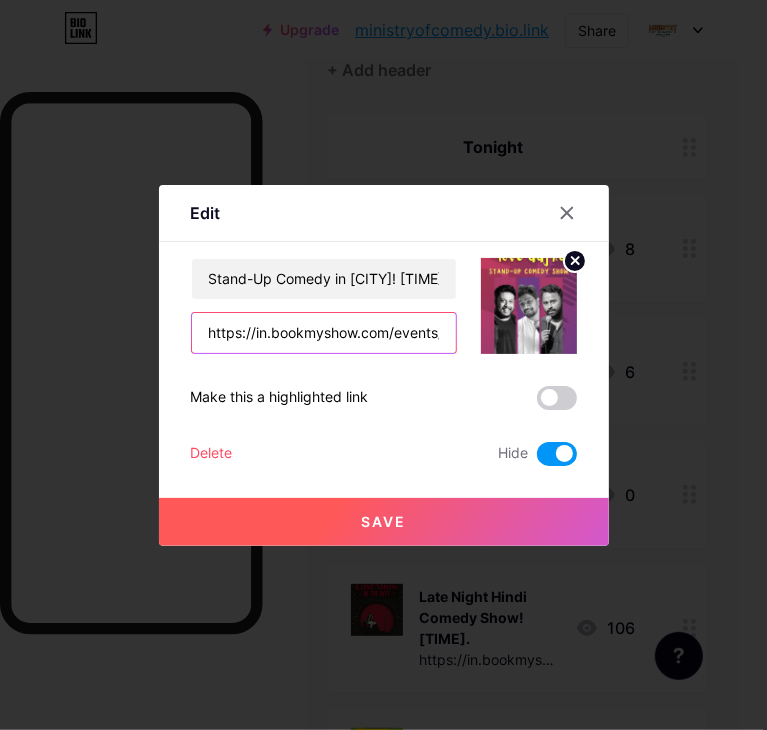 scroll, scrollTop: 0, scrollLeft: 284, axis: horizontal 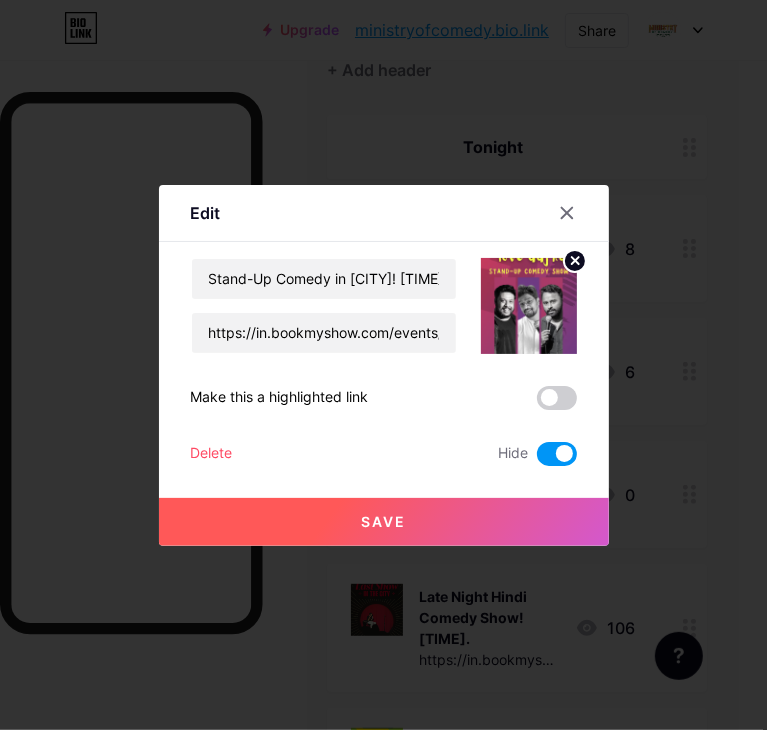 click at bounding box center [557, 454] 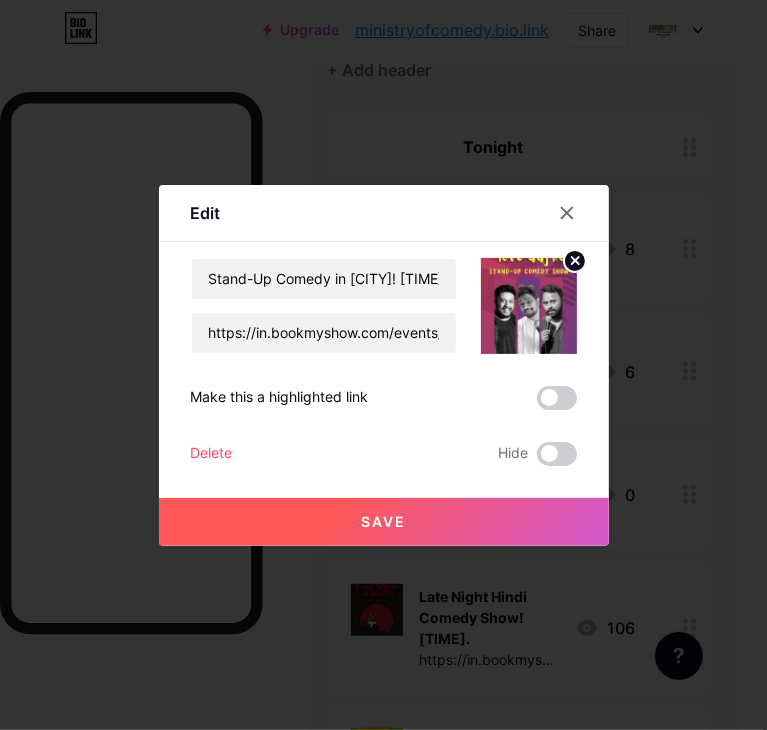 click on "Save" at bounding box center [384, 522] 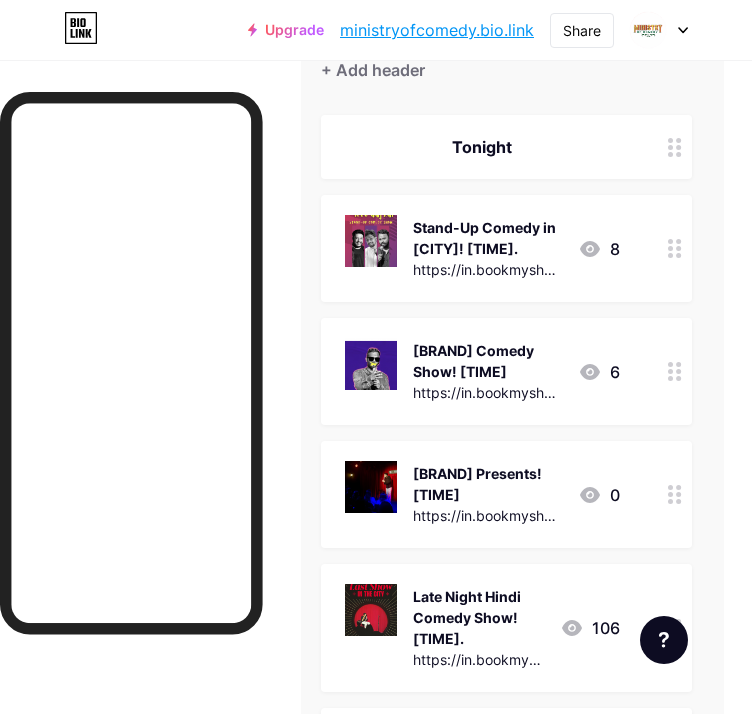 click at bounding box center [678, 378] 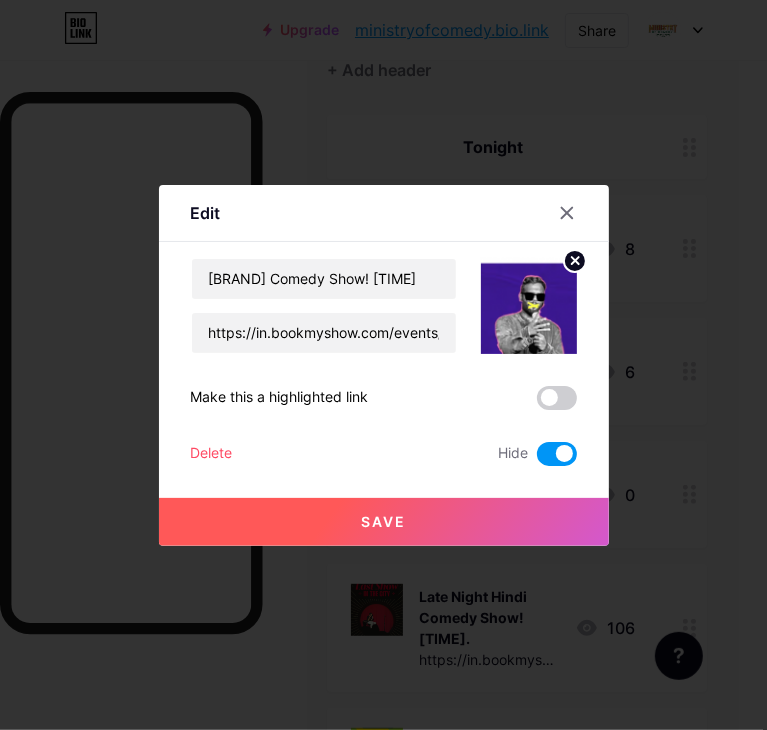 click at bounding box center [557, 454] 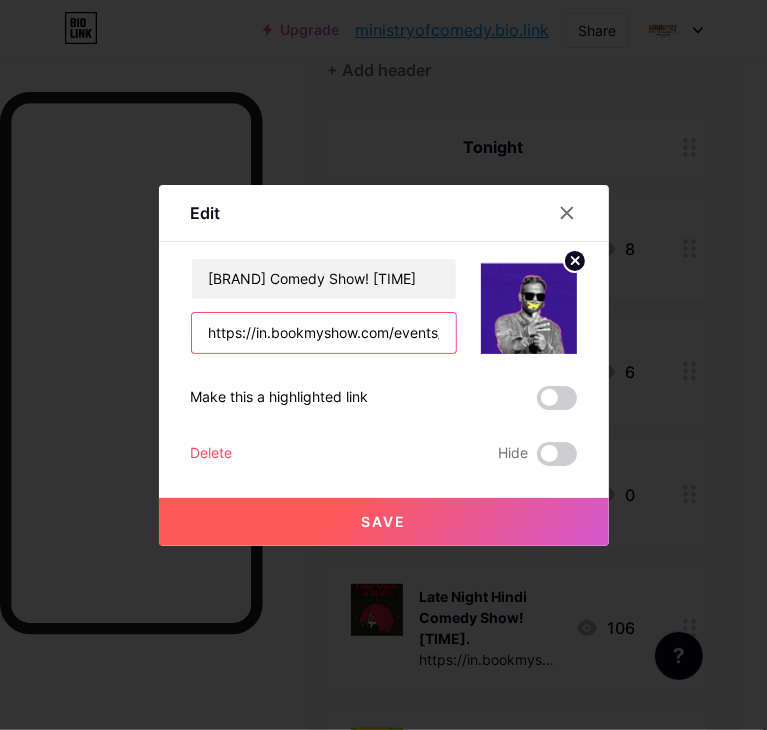 click on "https://in.bookmyshow.com/events/mommy-issues-by-ramya-ramapriya/ET00436441" at bounding box center [324, 333] 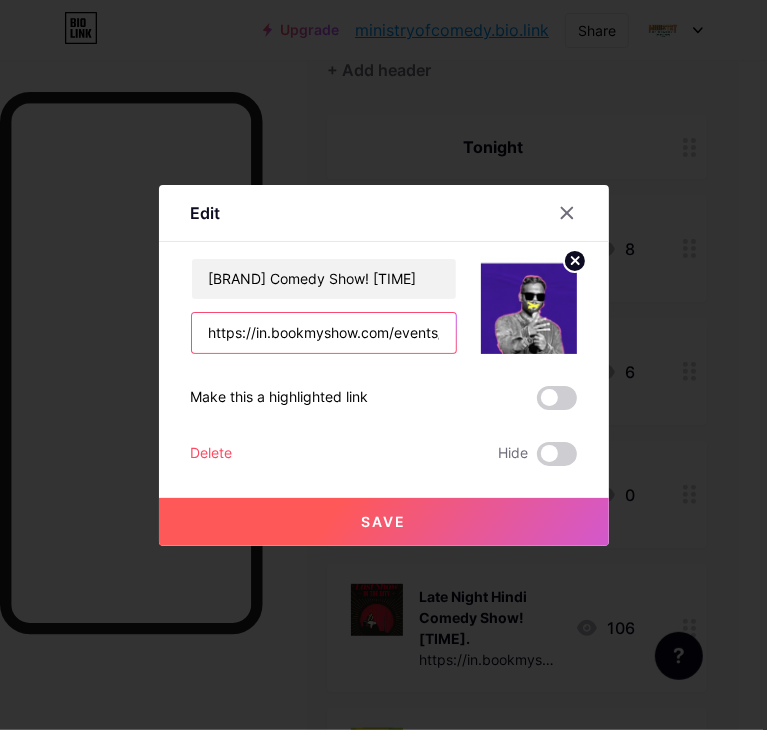 scroll, scrollTop: 0, scrollLeft: 338, axis: horizontal 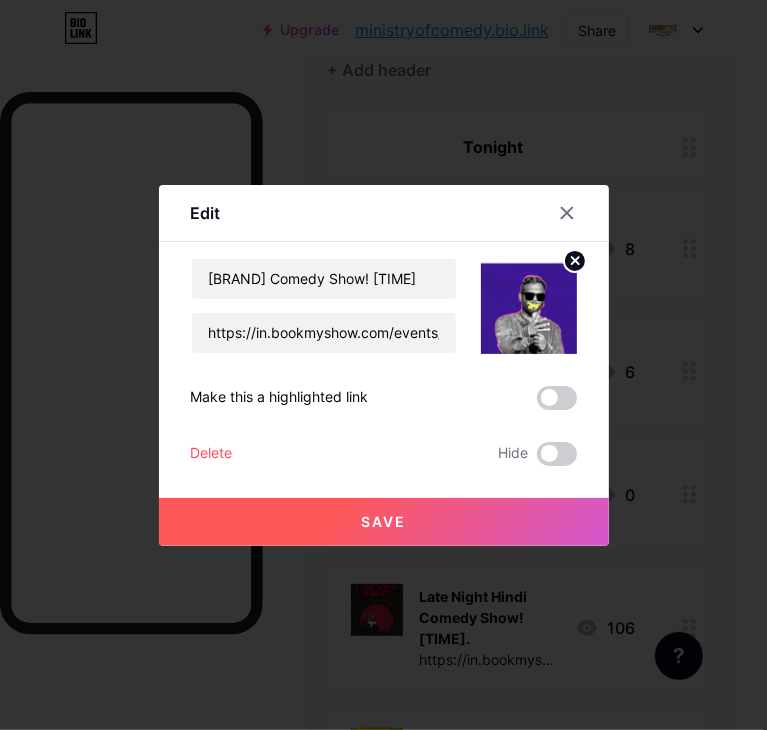 click on "Save" at bounding box center [384, 522] 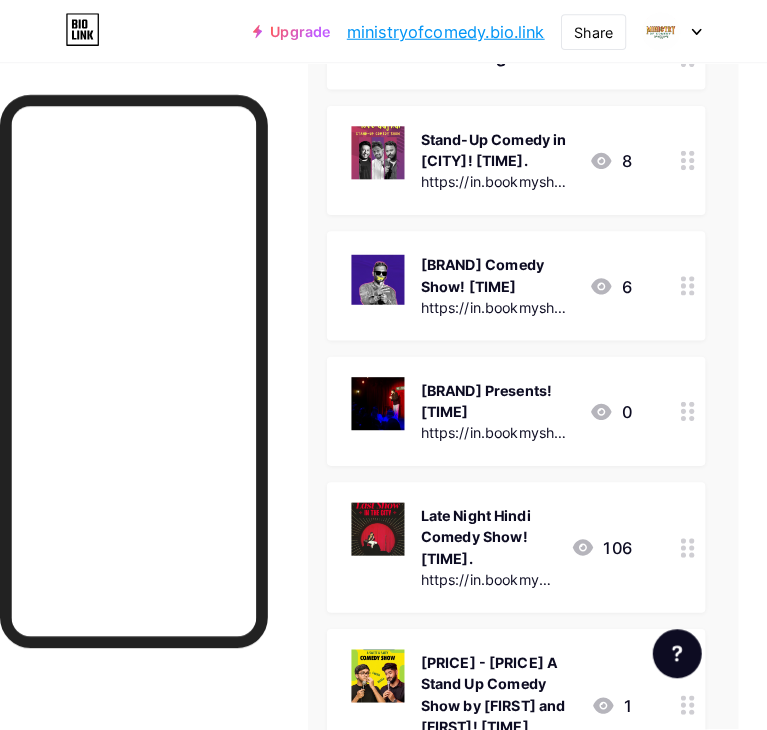 scroll, scrollTop: 300, scrollLeft: 28, axis: both 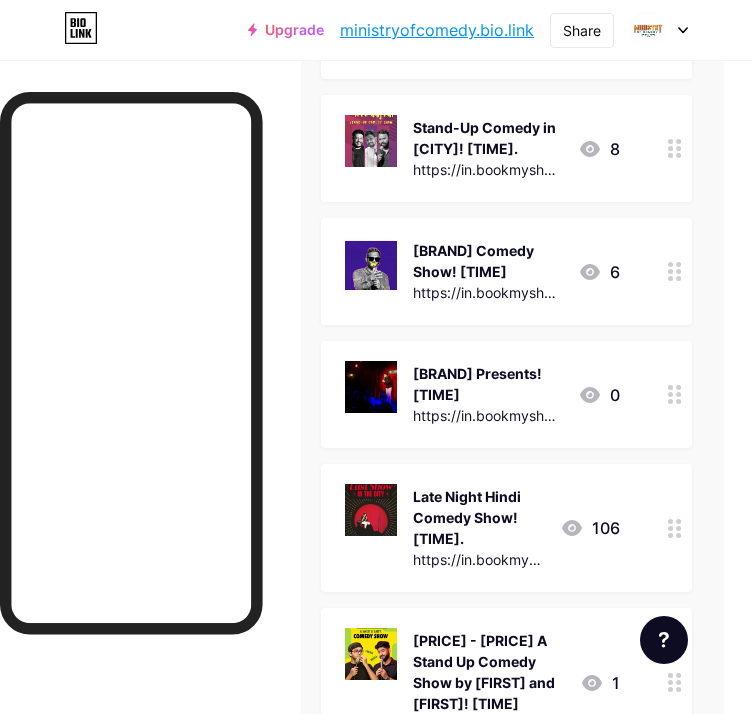 click at bounding box center [678, 394] 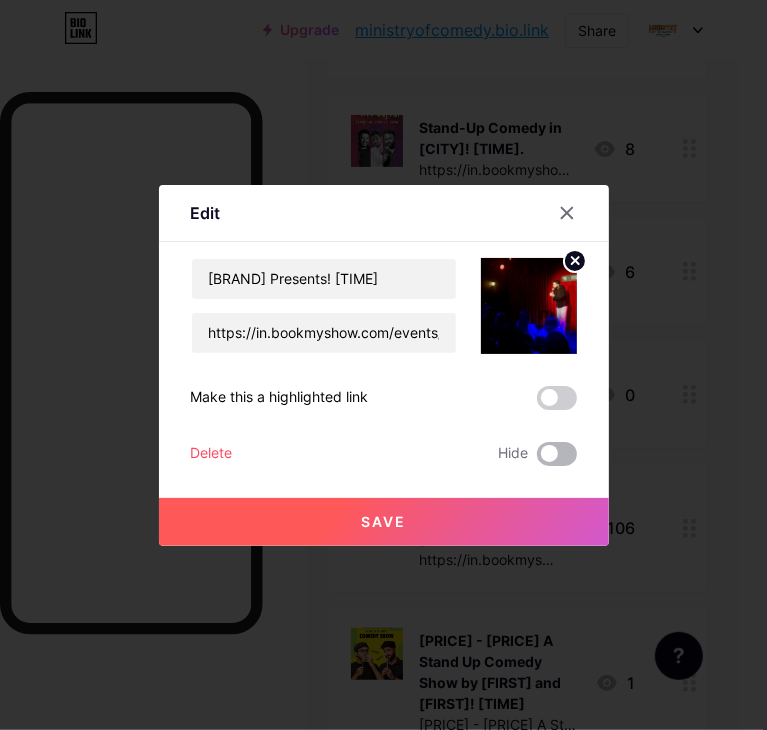 click at bounding box center [557, 454] 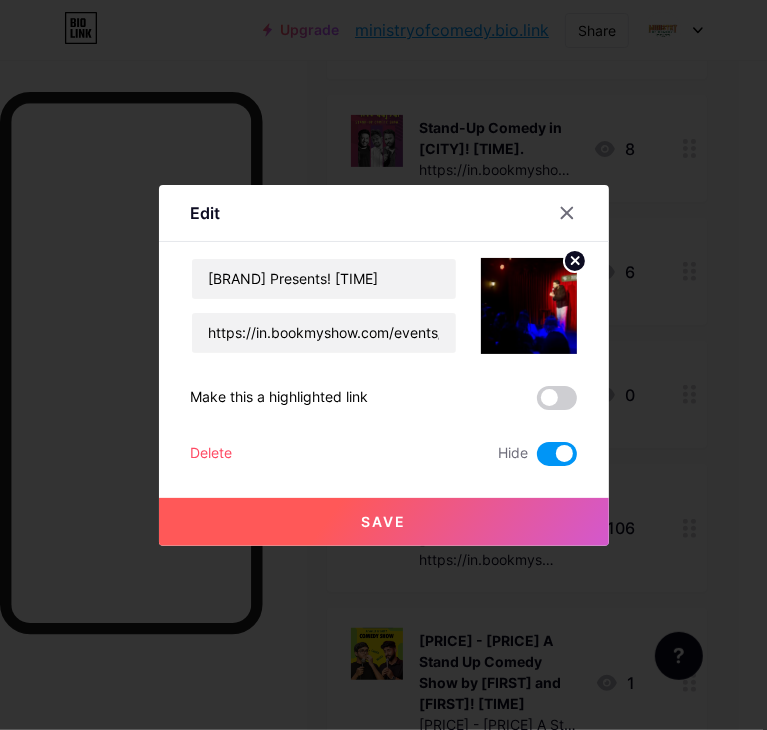 click on "Save" at bounding box center (384, 522) 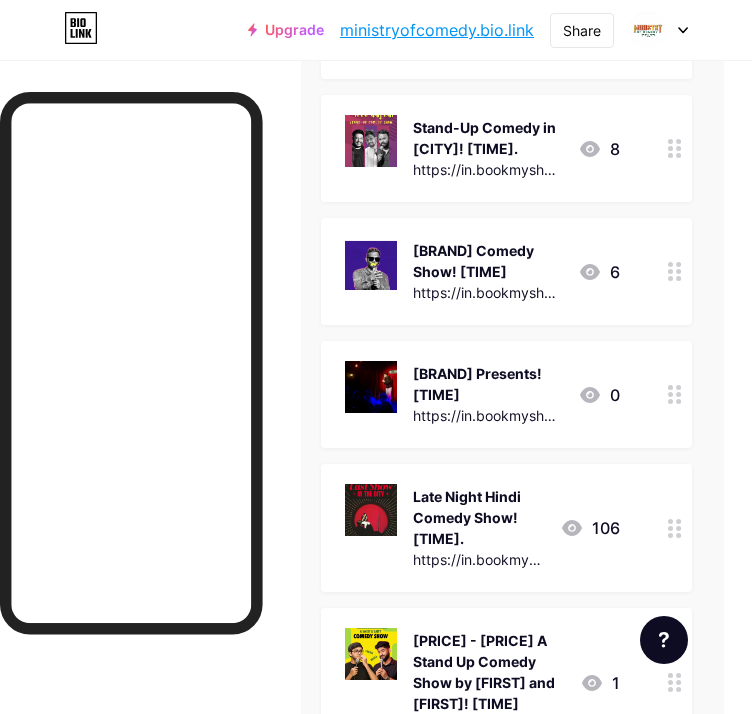 click at bounding box center [675, 47] 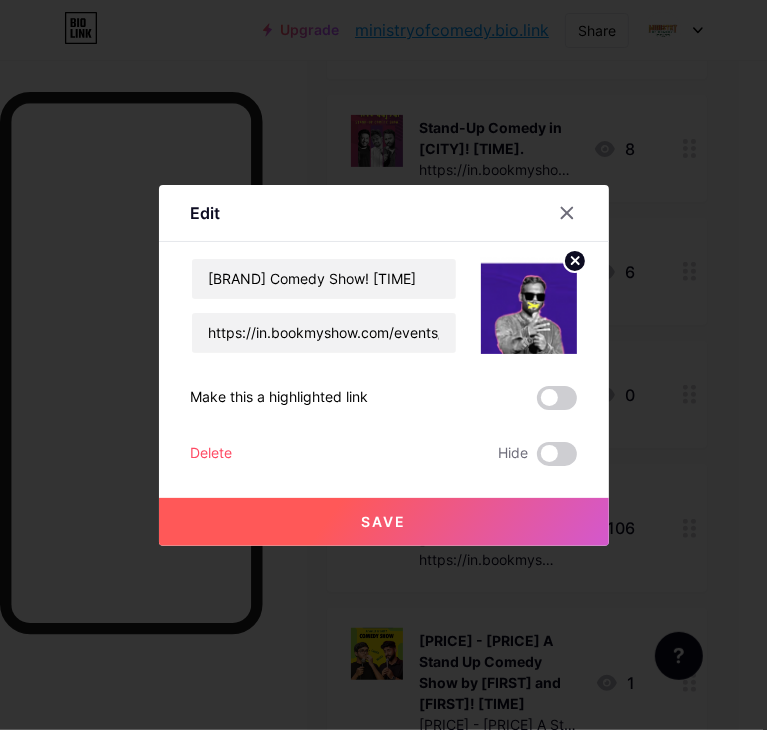 drag, startPoint x: 544, startPoint y: 458, endPoint x: 528, endPoint y: 470, distance: 20 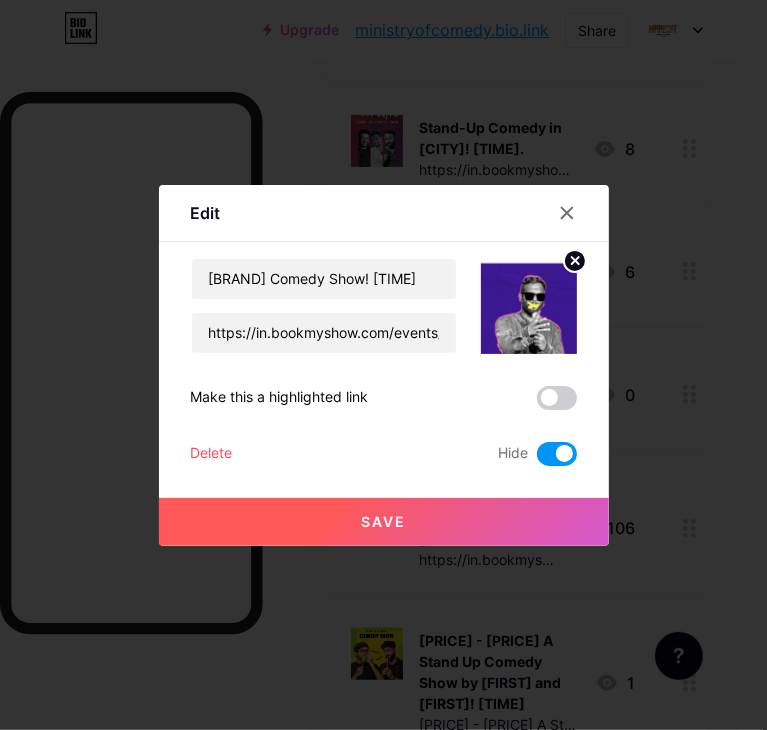 click at bounding box center (383, 365) 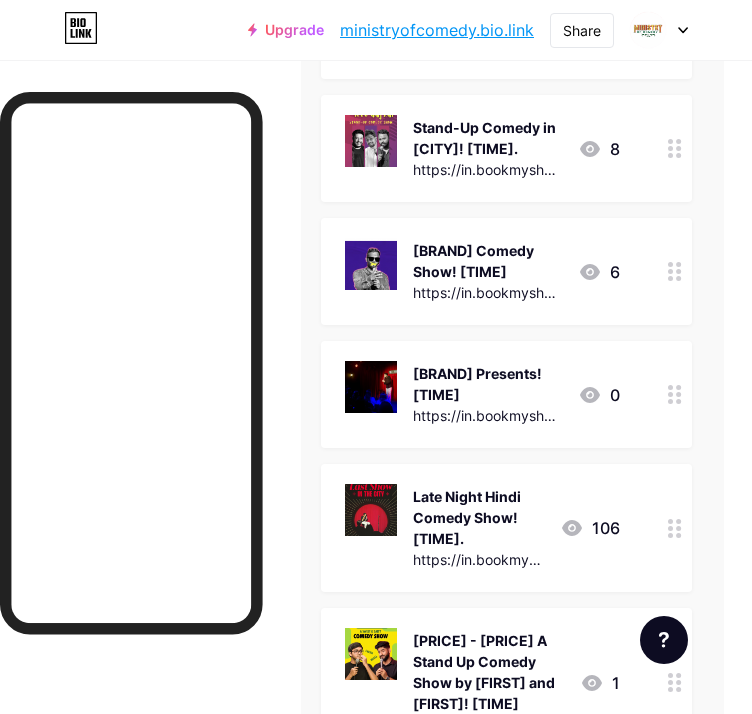 click at bounding box center (678, 47) 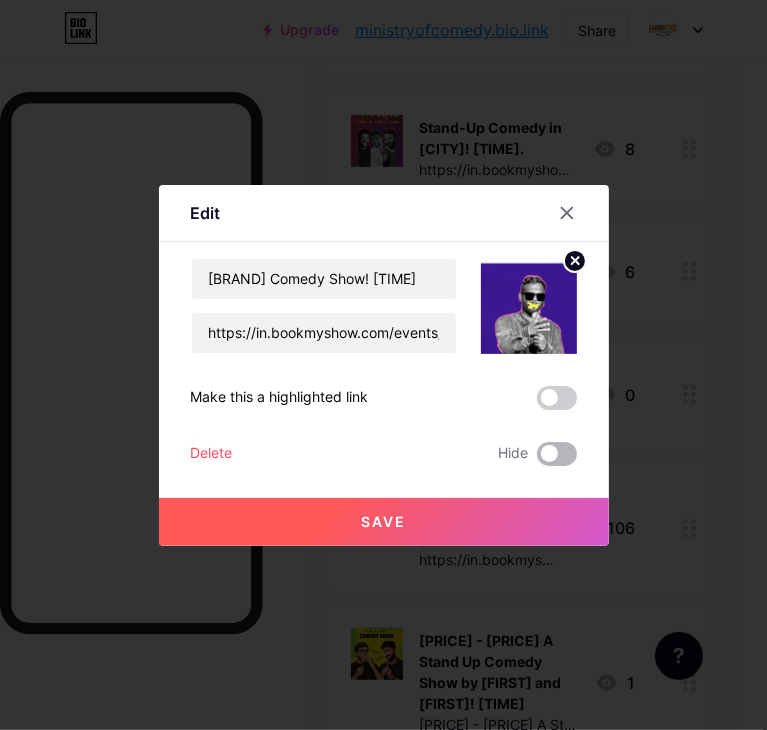 click at bounding box center [557, 454] 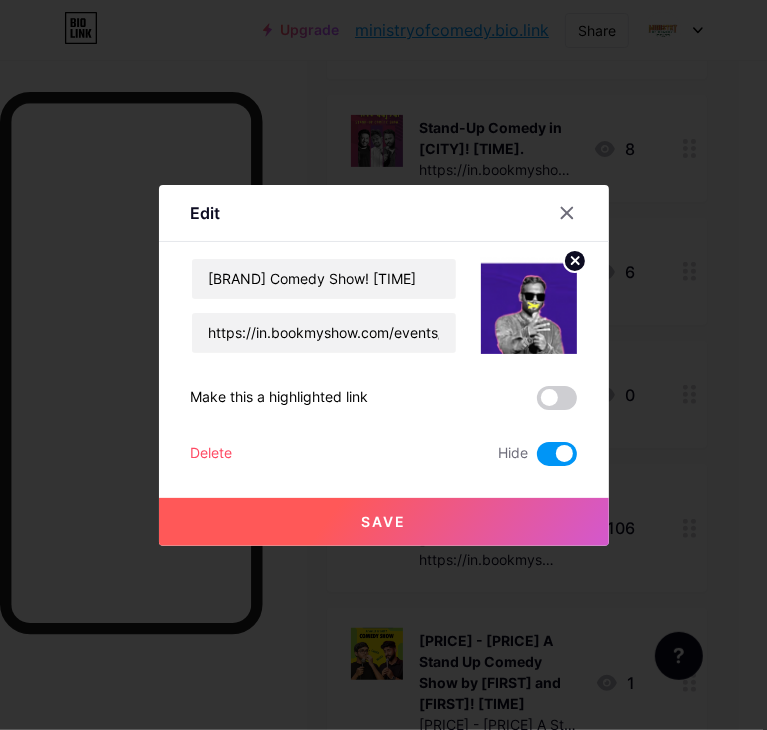click on "Save" at bounding box center (384, 522) 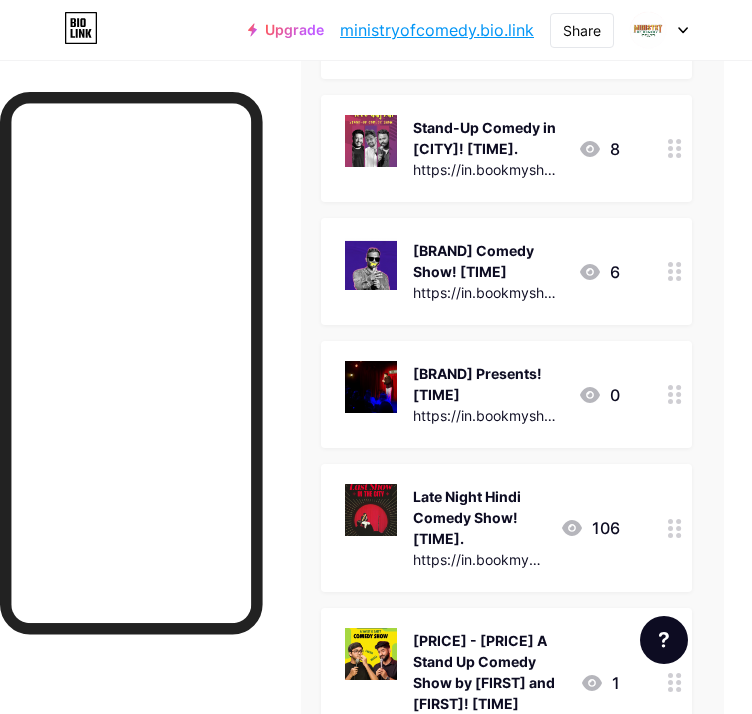 click on "[BRAND] Presents! [TIME]" at bounding box center [487, 138] 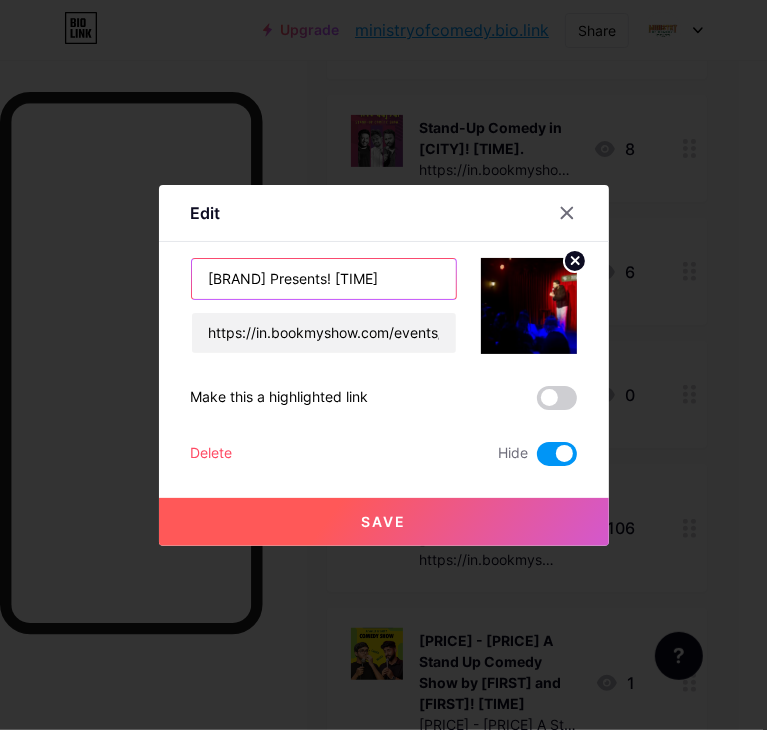 click on "[BRAND] Presents! [TIME]" at bounding box center [324, 279] 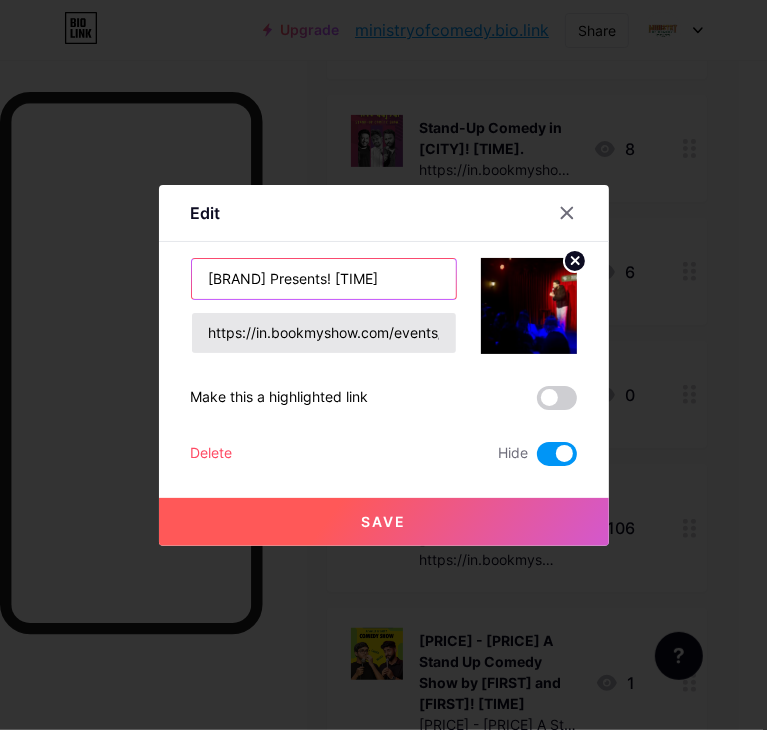 type on "[BRAND] Presents! [TIME]" 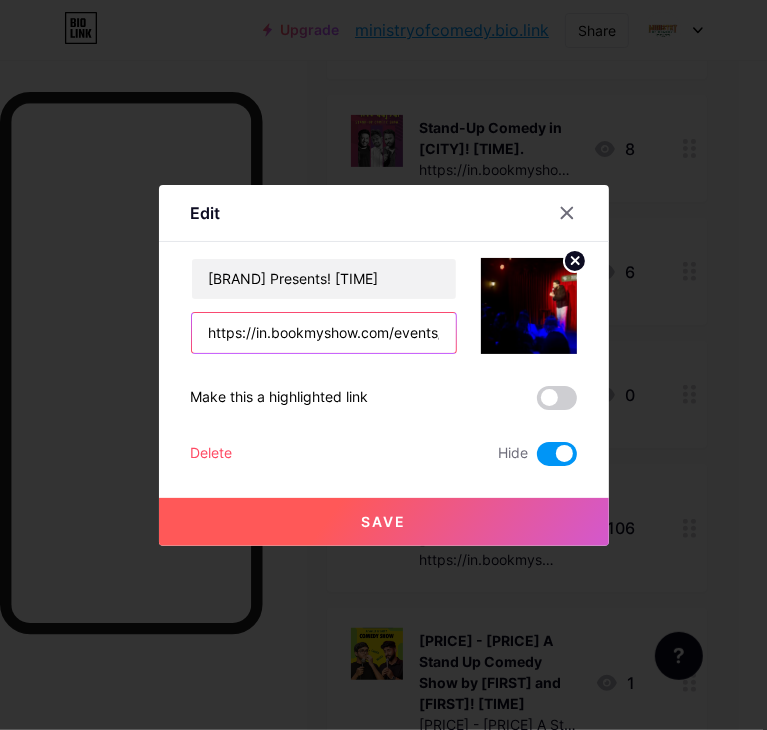 scroll, scrollTop: 0, scrollLeft: 0, axis: both 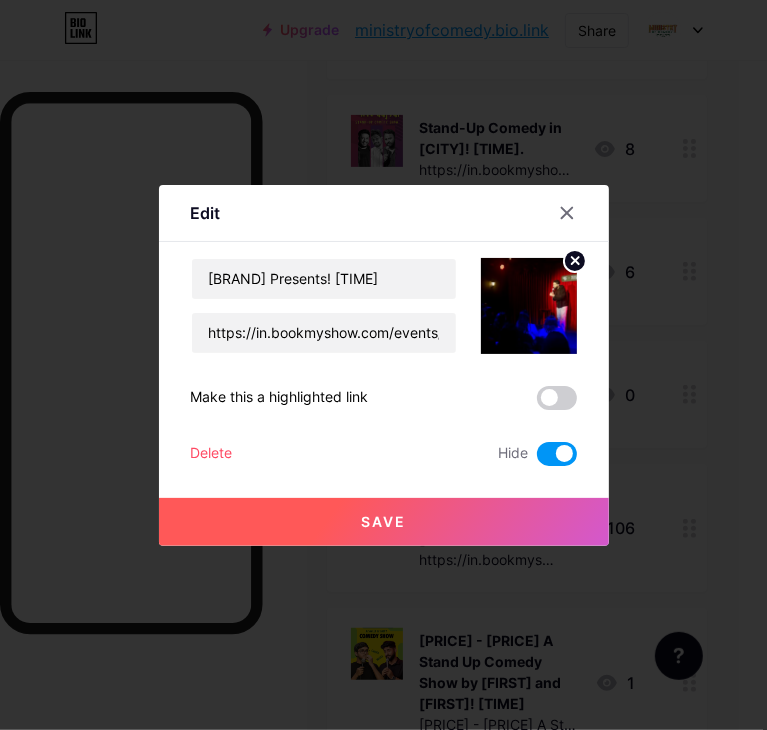 click at bounding box center [557, 454] 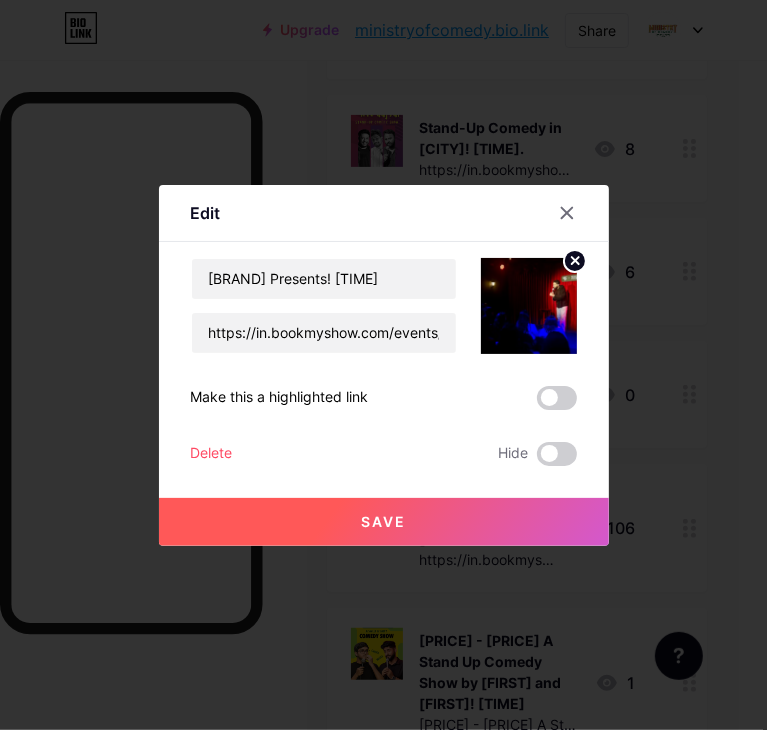 click on "Save" at bounding box center (384, 522) 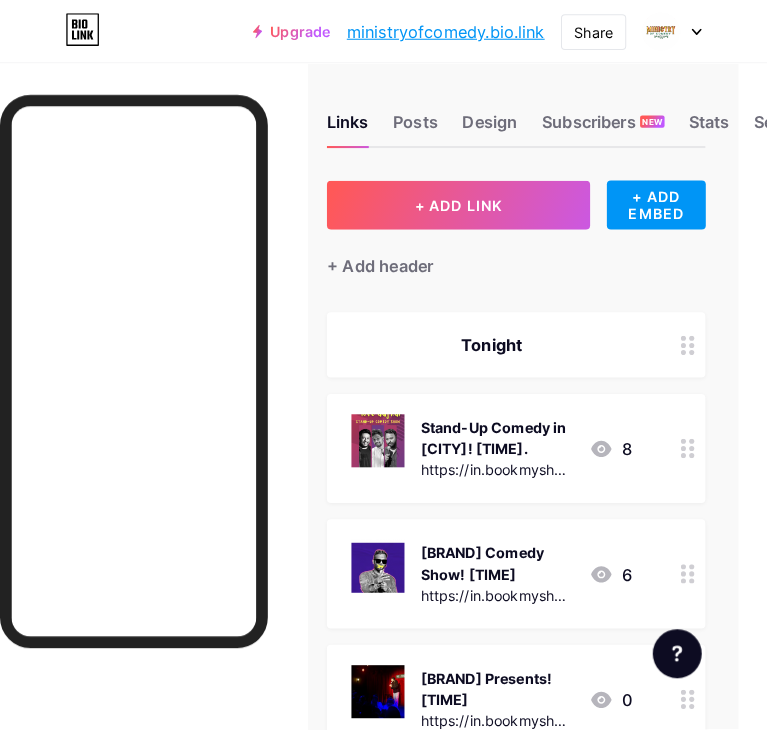 scroll, scrollTop: 0, scrollLeft: 28, axis: horizontal 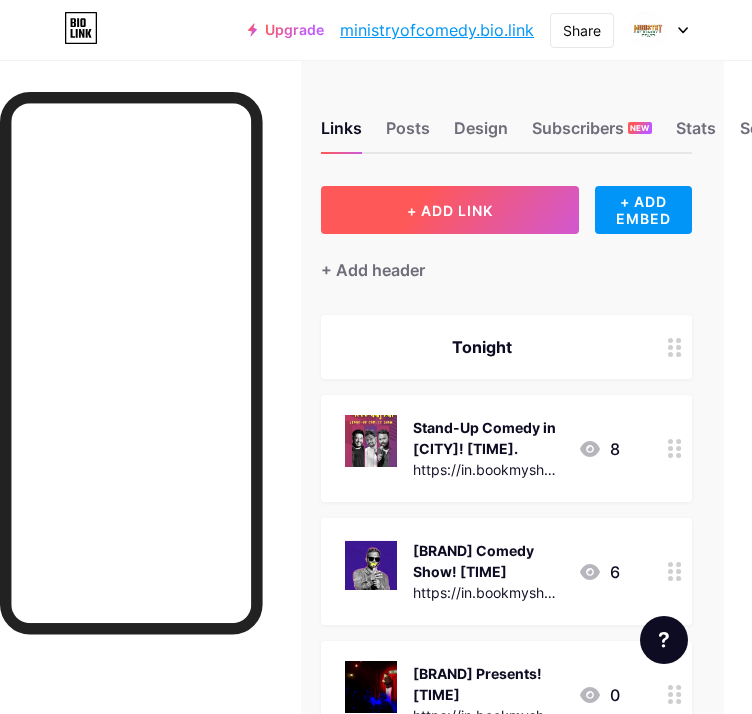 click on "+ ADD LINK" at bounding box center [450, 210] 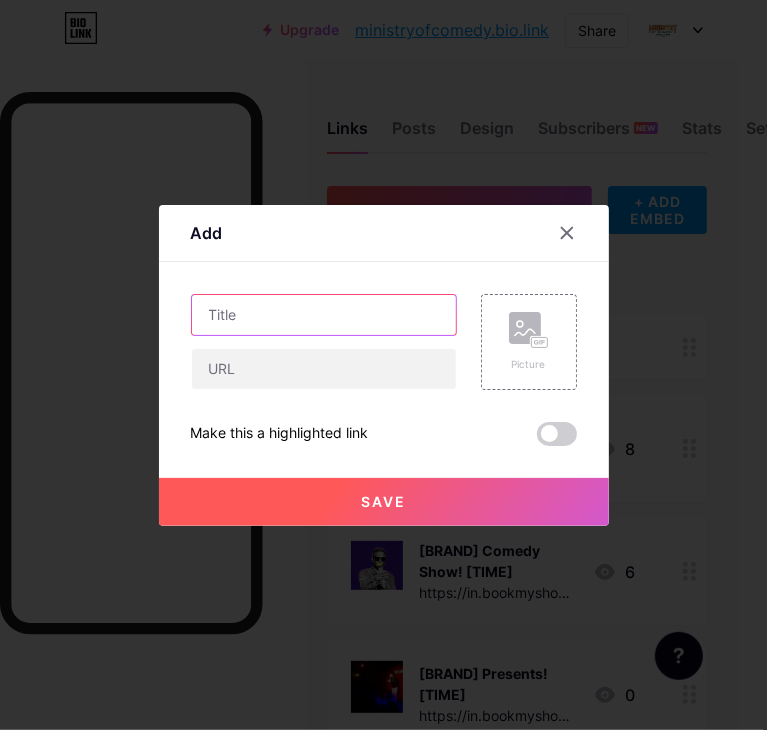 click at bounding box center (324, 315) 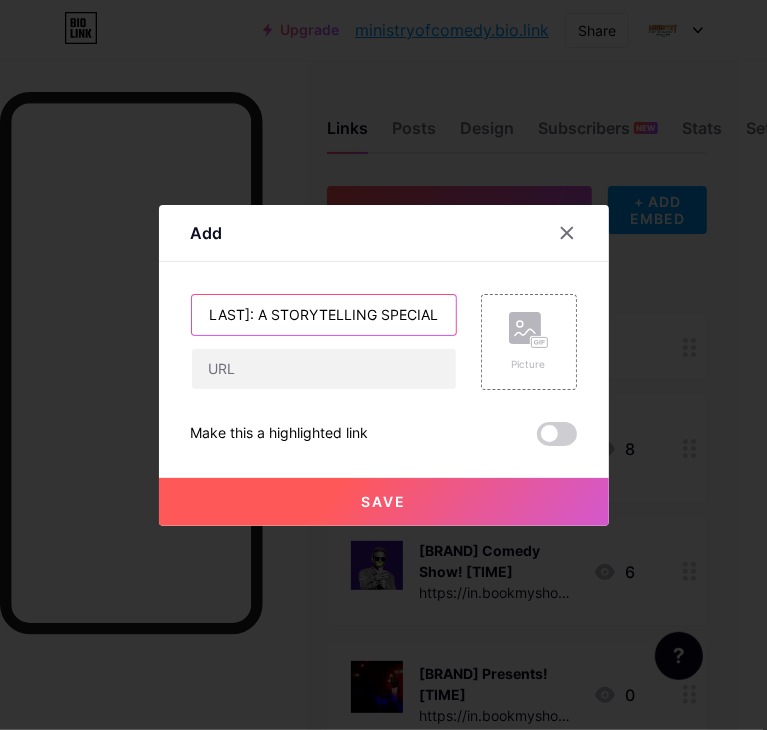 scroll, scrollTop: 0, scrollLeft: 64, axis: horizontal 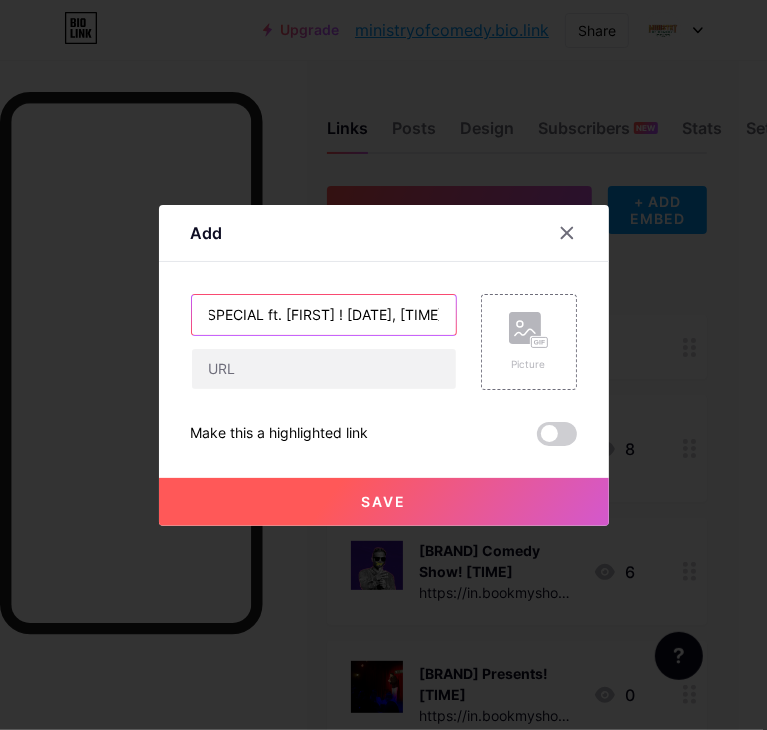 type on "[FIRST] [LAST]: A STORYTELLING SPECIAL ft. [FIRST] ! [DATE], [TIME]" 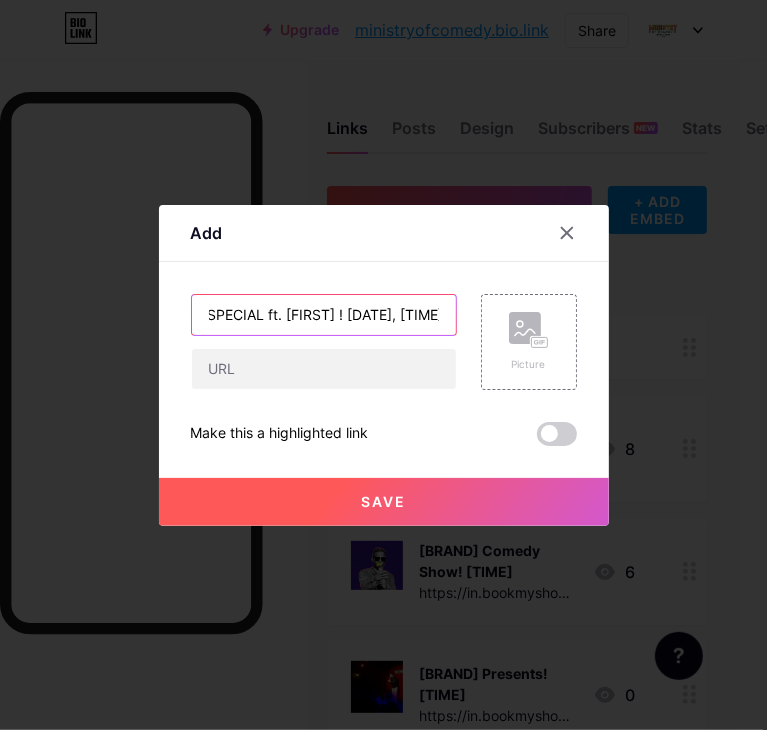 scroll, scrollTop: 0, scrollLeft: 0, axis: both 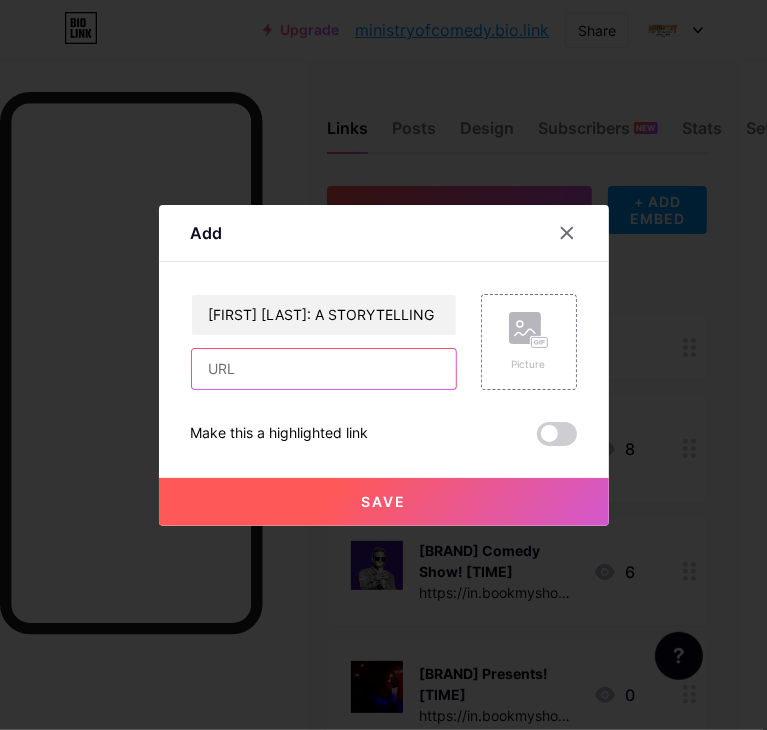 click at bounding box center [324, 369] 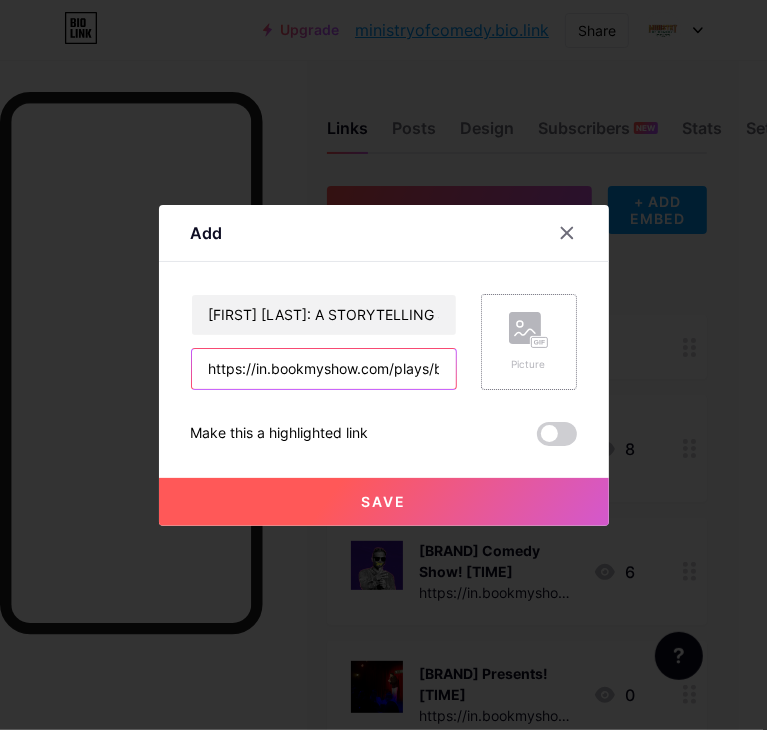 scroll, scrollTop: 0, scrollLeft: 375, axis: horizontal 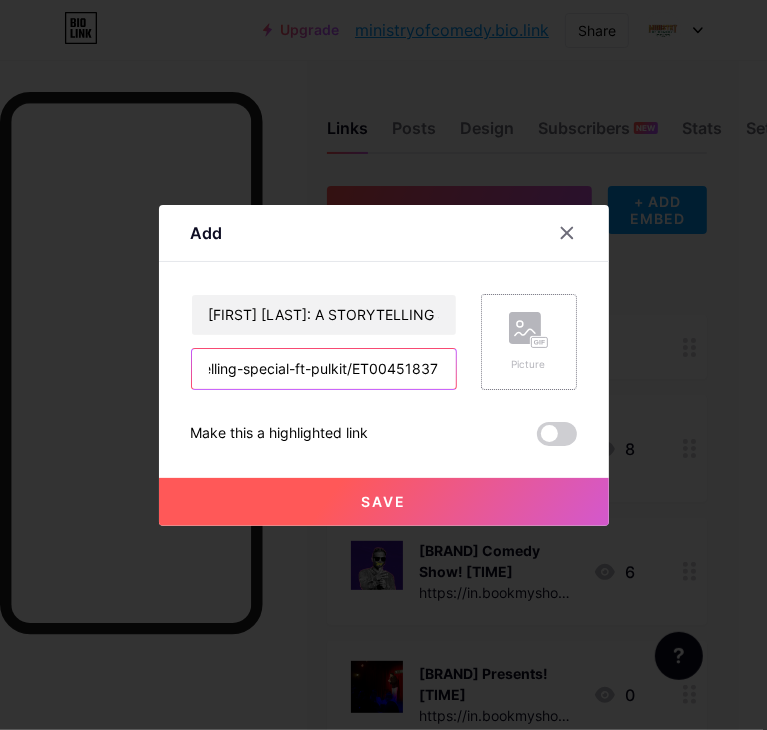 type on "https://in.bookmyshow.com/plays/baba-suresh-a-storytelling-special-ft-pulkit/ET00451837" 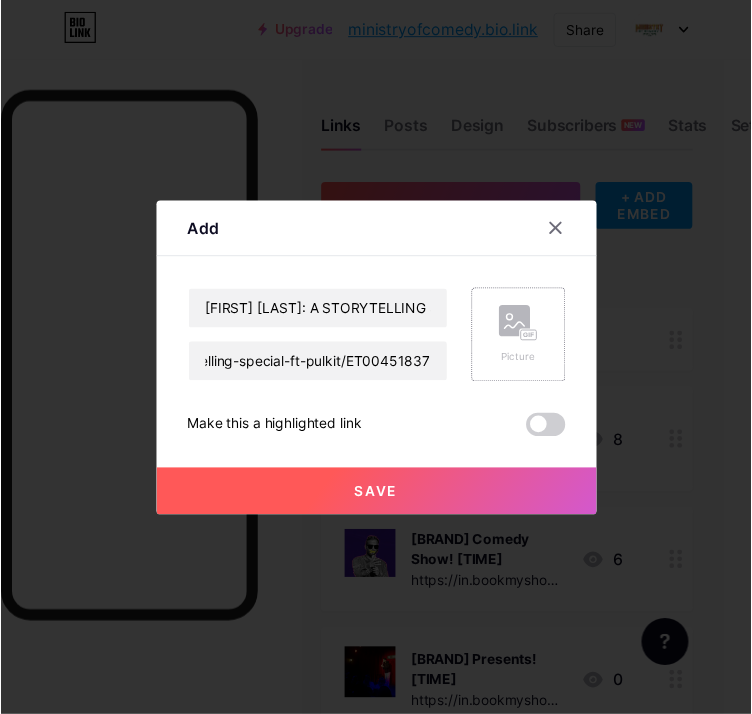 scroll, scrollTop: 0, scrollLeft: 0, axis: both 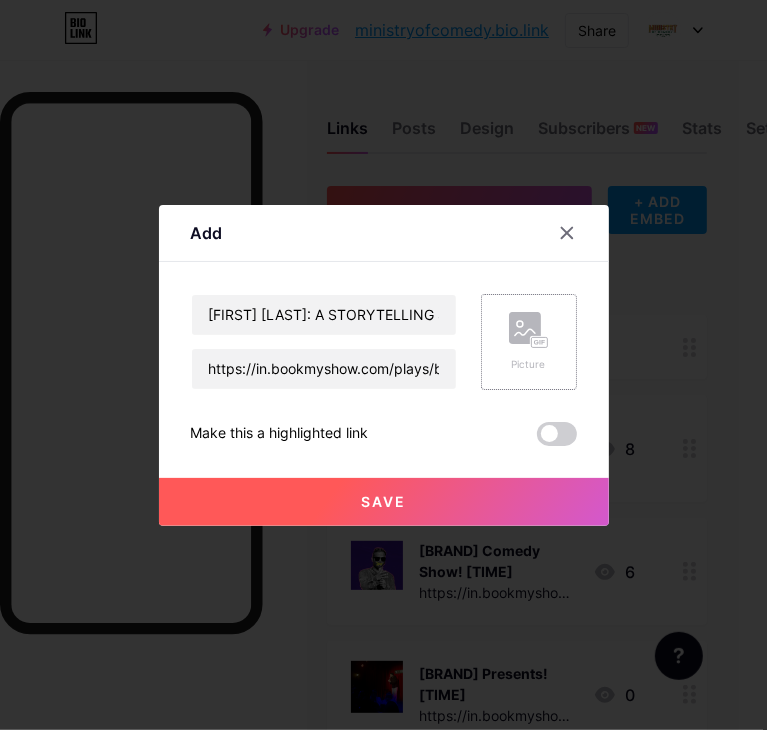 click on "Picture" at bounding box center [529, 342] 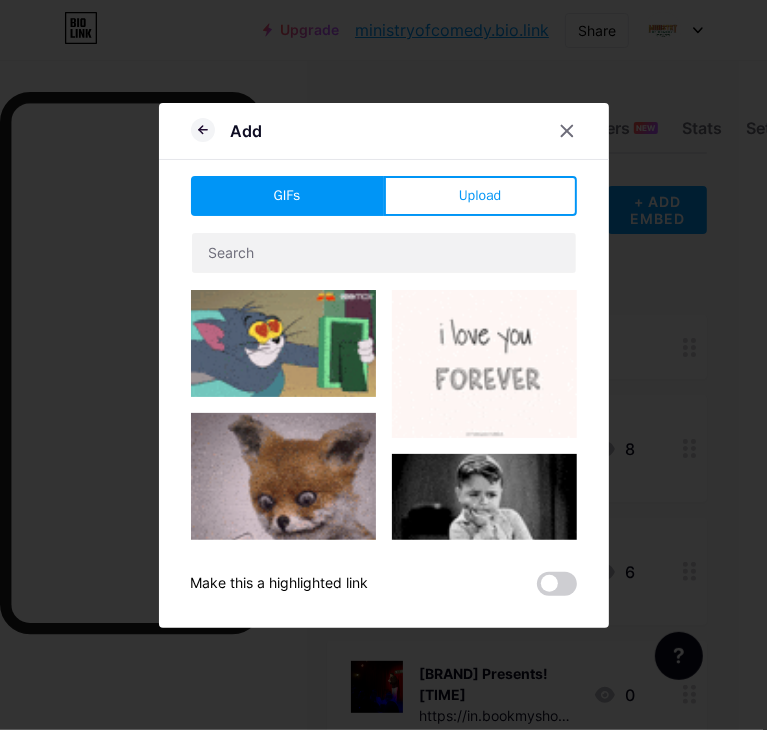 click on "Add       GIFs     Upload       Content
YouTube
Play YouTube video without leaving your page.
ADD
Vimeo
Play Vimeo video without leaving your page.
ADD
Tiktok
Grow your TikTok following
ADD
Tweet
Embed a tweet.
ADD
Reddit
Showcase your Reddit profile
ADD
Spotify
Embed Spotify to play the preview of a track.
ADD
Twitch
Play Twitch video without leaving your page.
ADD
ADD" at bounding box center (384, 365) 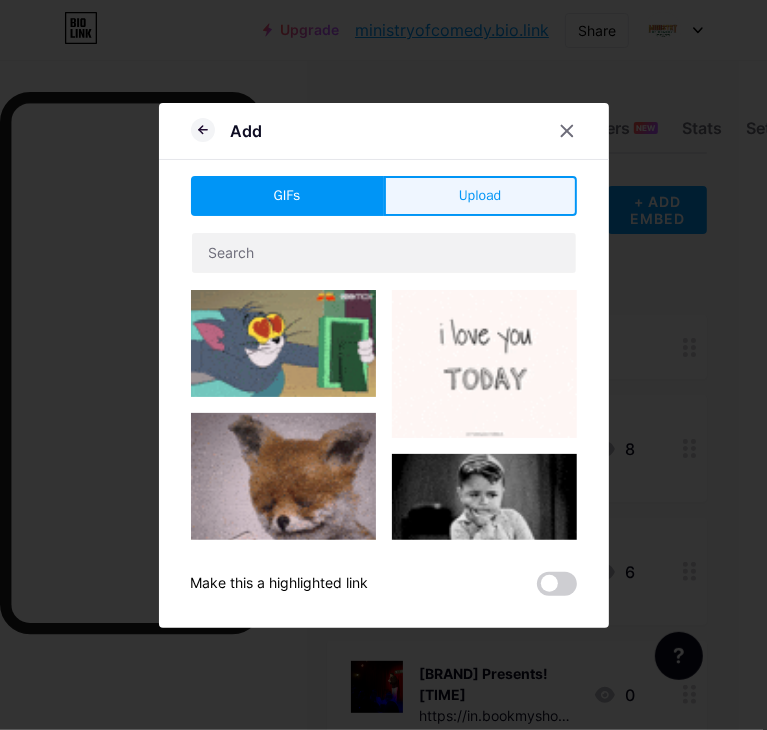click on "Upload" at bounding box center (480, 196) 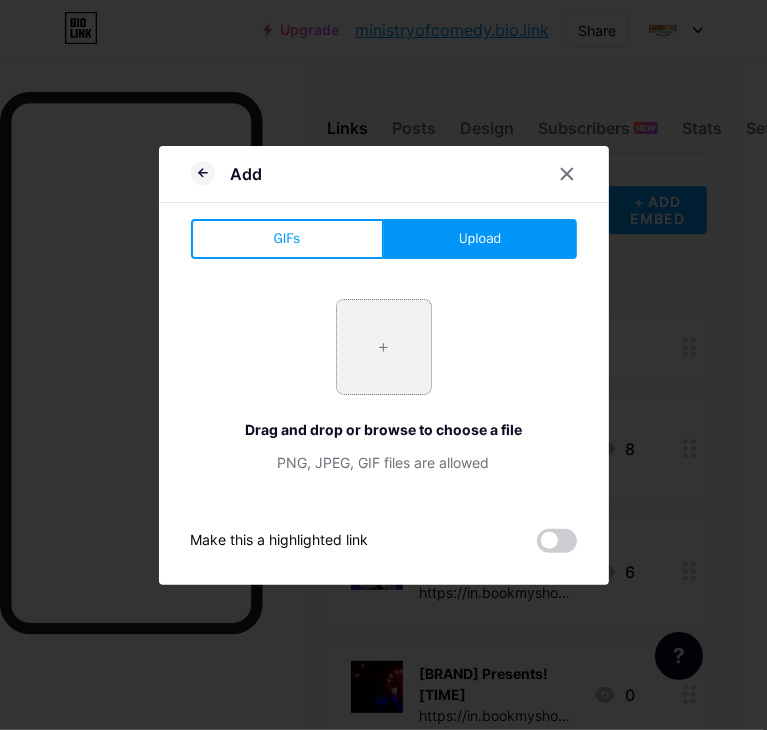 click at bounding box center (384, 347) 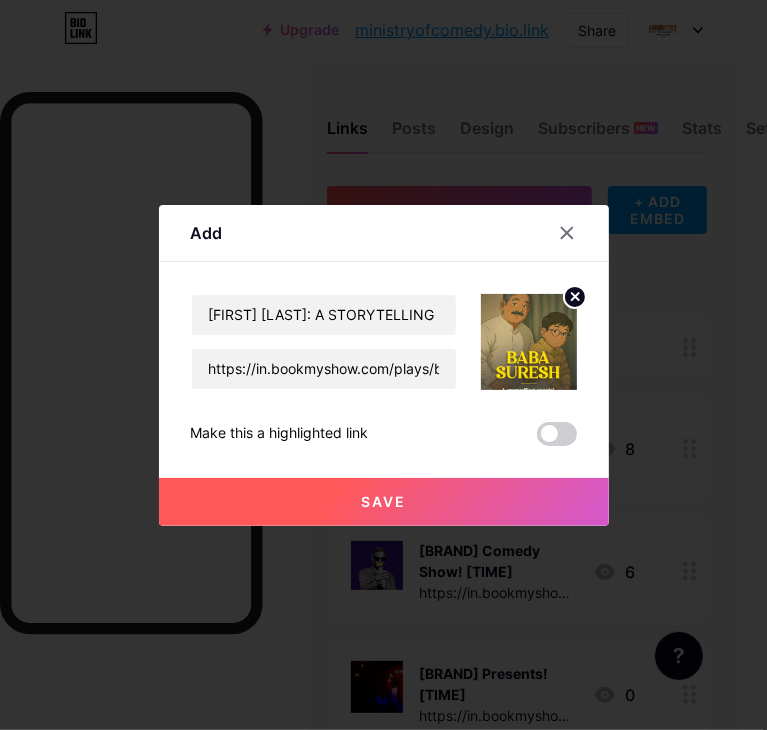 click at bounding box center [529, 342] 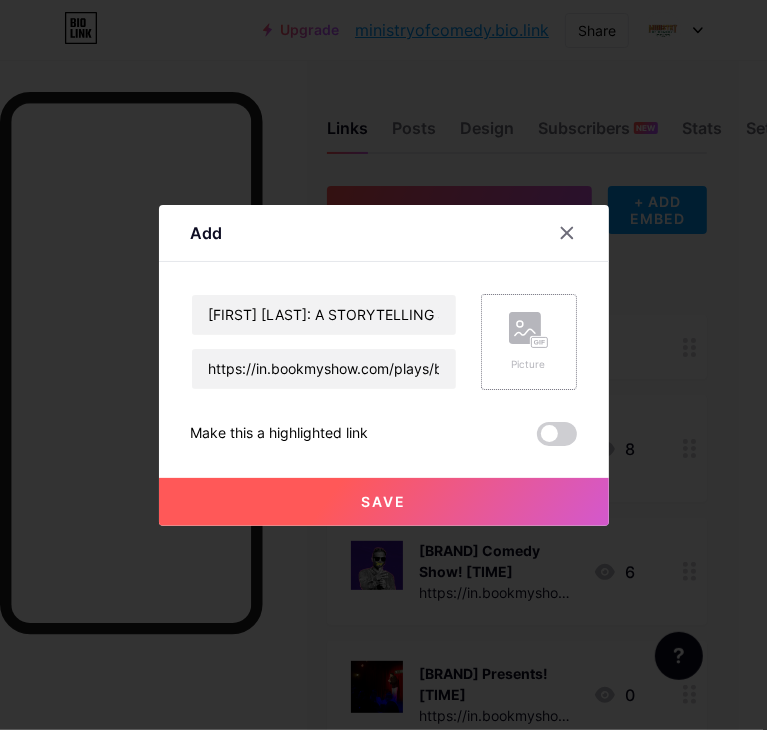click at bounding box center [529, 330] 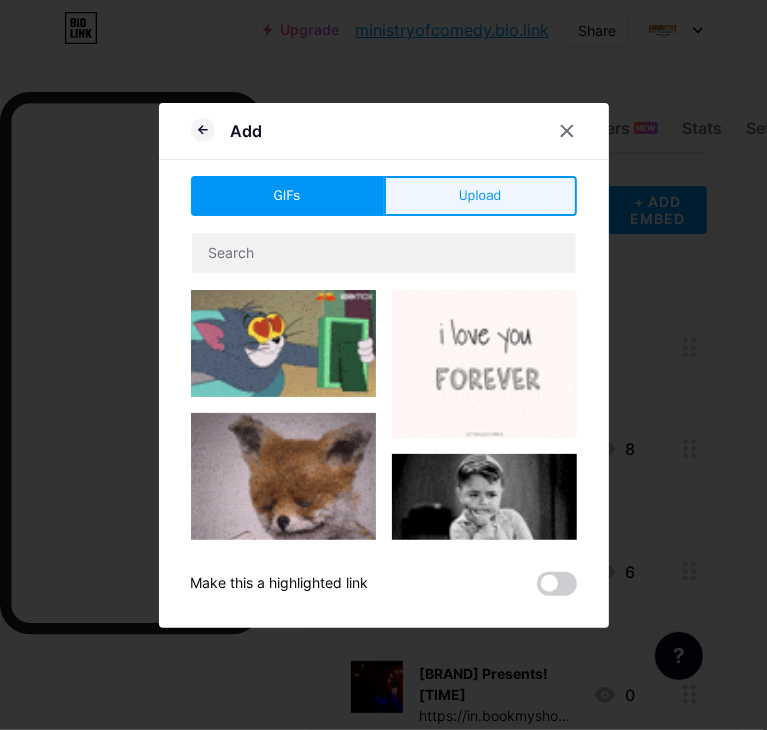 click on "Upload" at bounding box center (480, 196) 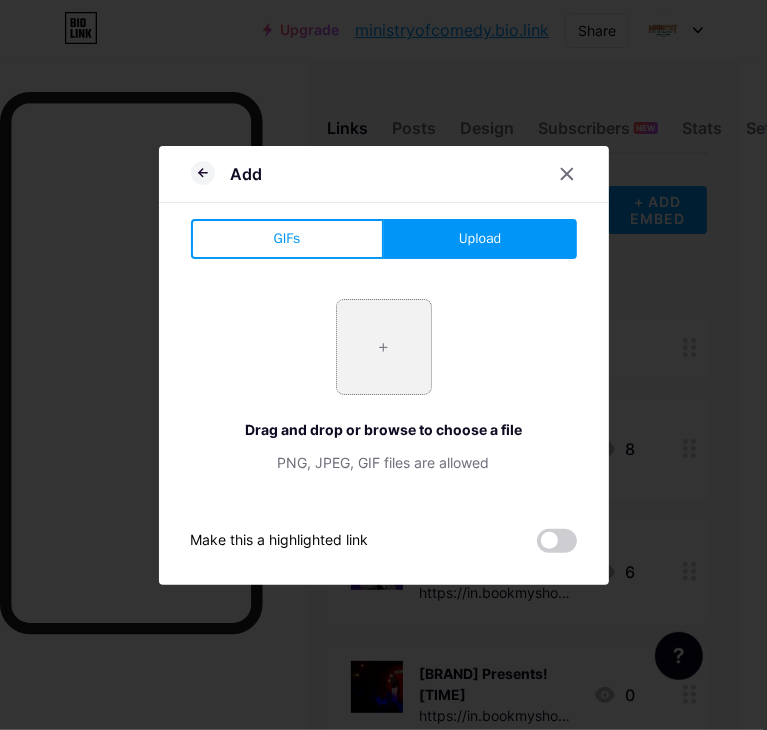 click at bounding box center [384, 347] 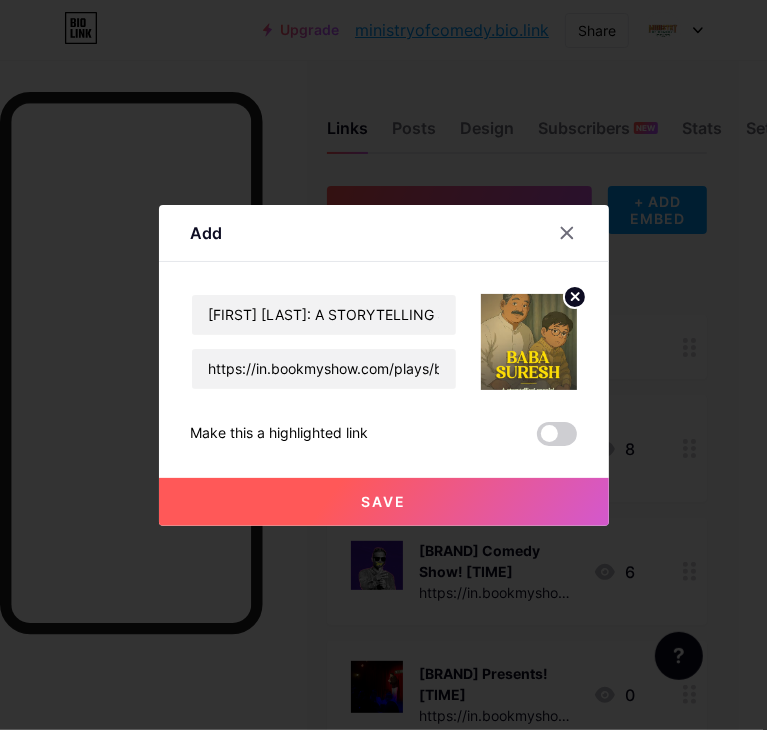 click at bounding box center (575, 297) 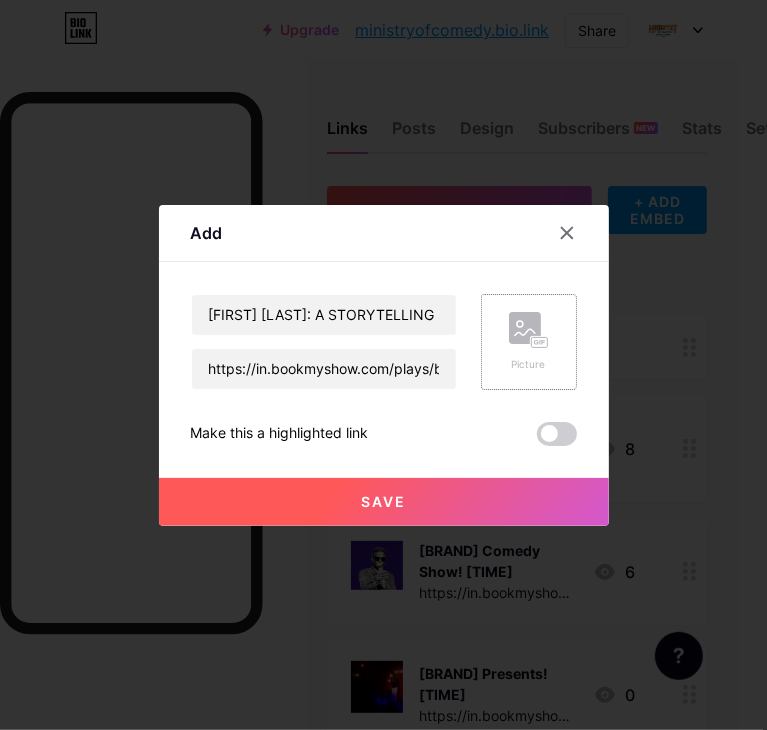 click on "Picture" at bounding box center (529, 342) 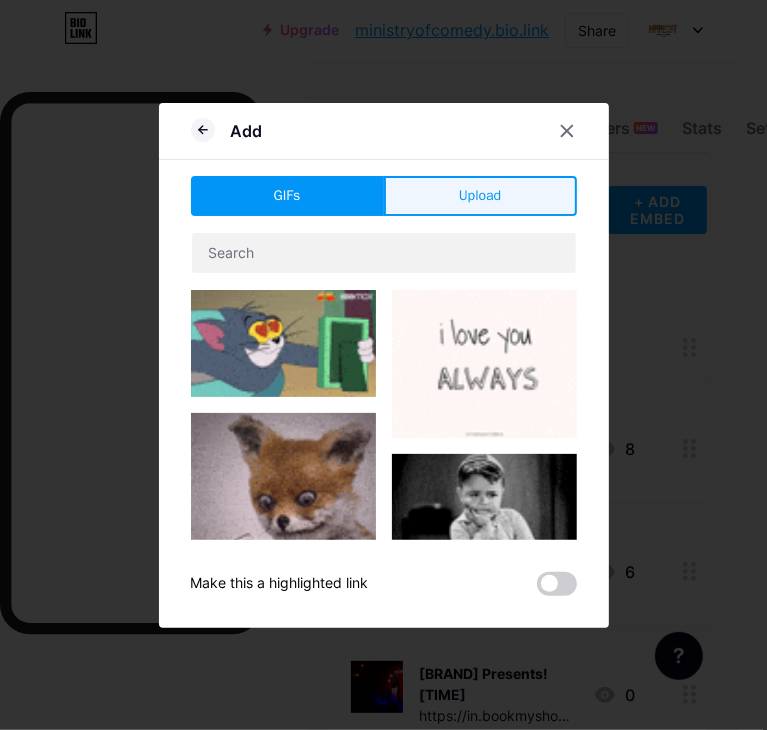 click on "Upload" at bounding box center (480, 196) 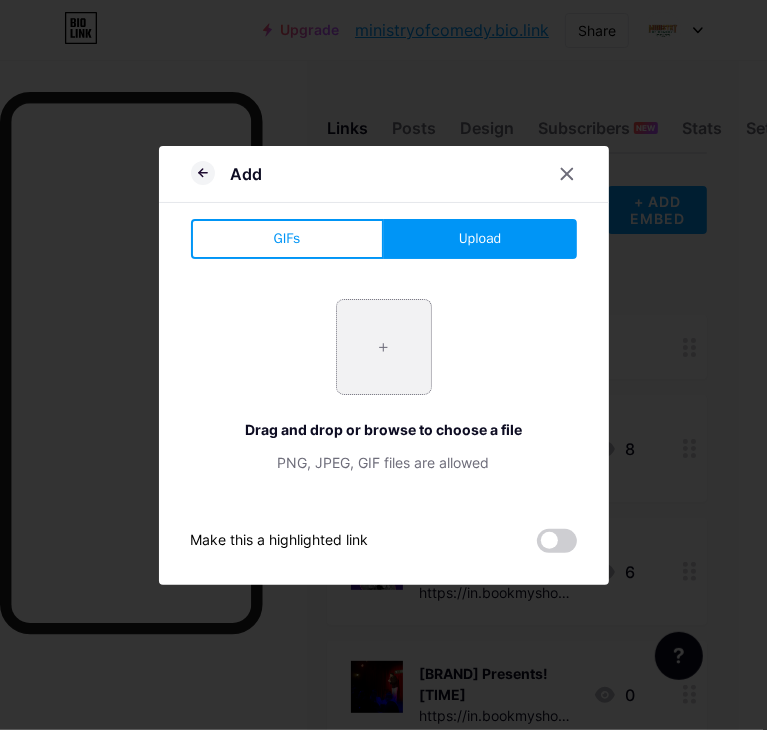 click at bounding box center [384, 347] 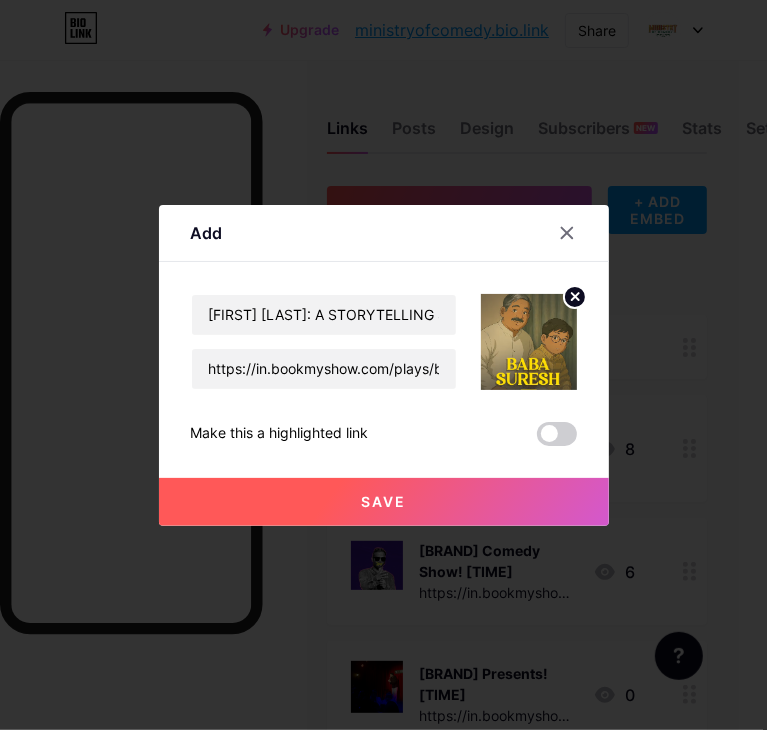 click on "Save" at bounding box center [384, 502] 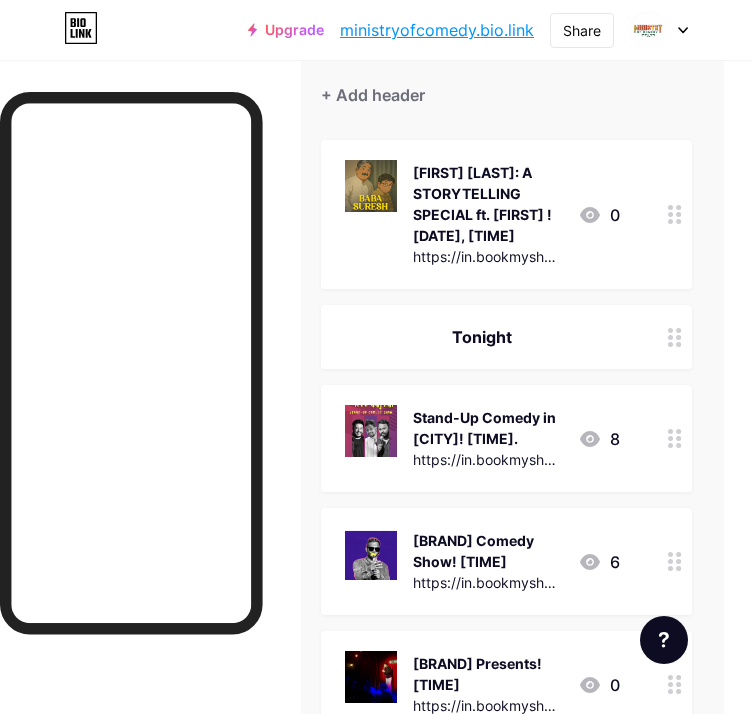scroll, scrollTop: 200, scrollLeft: 28, axis: both 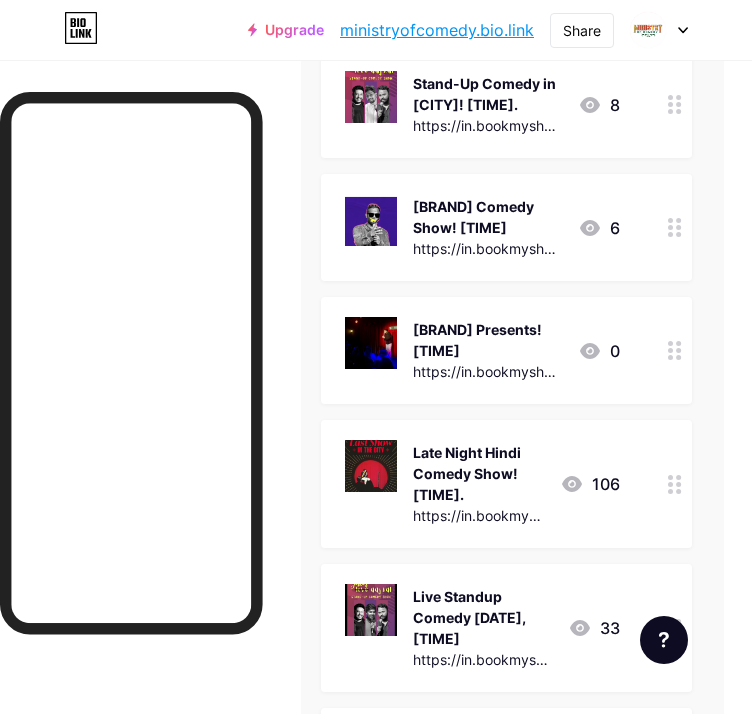 click at bounding box center [675, 628] 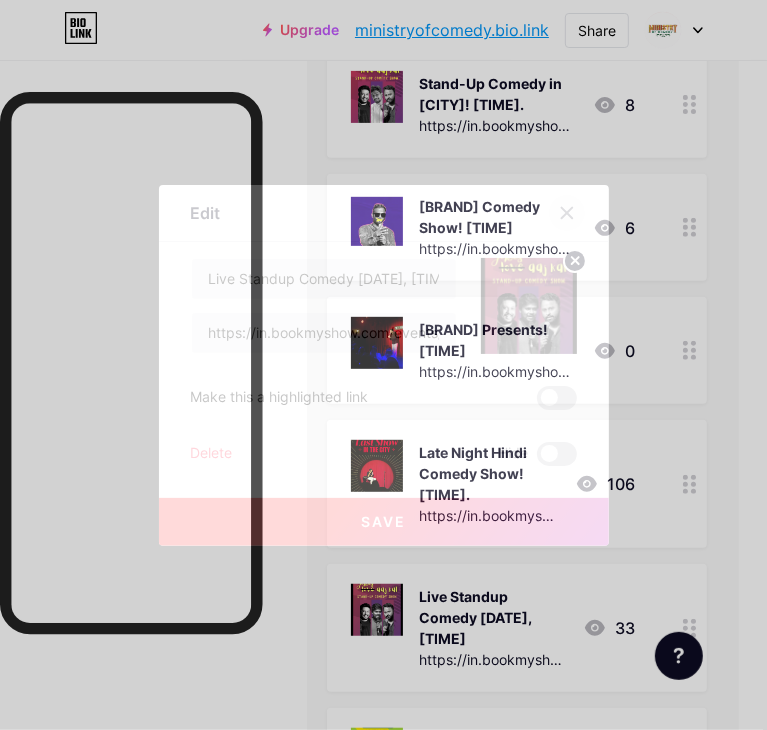 click at bounding box center (567, 213) 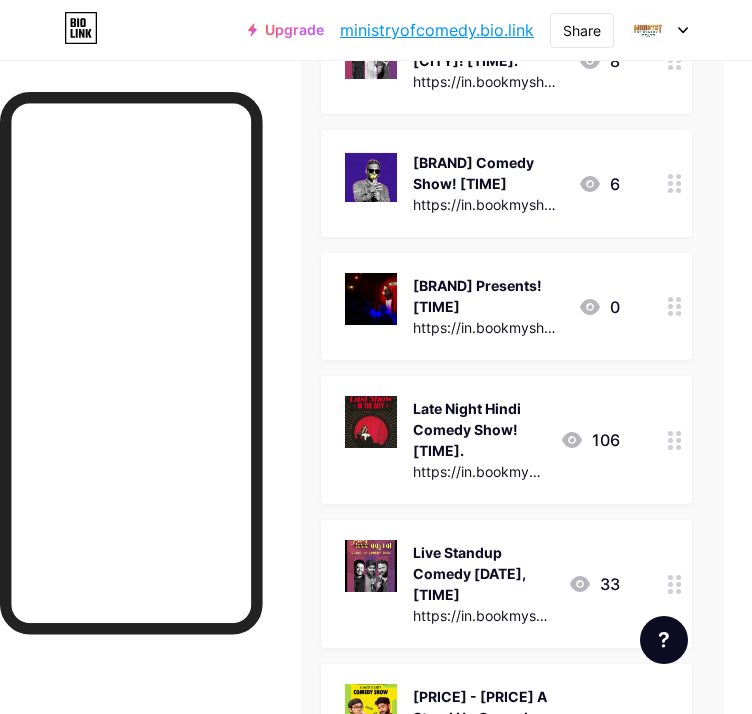 scroll, scrollTop: 544, scrollLeft: 28, axis: both 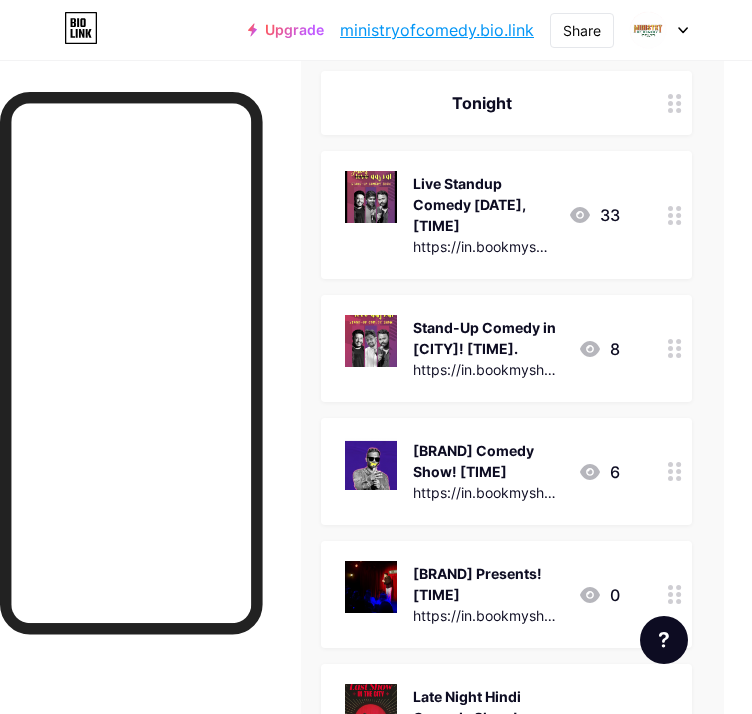 click at bounding box center (675, 348) 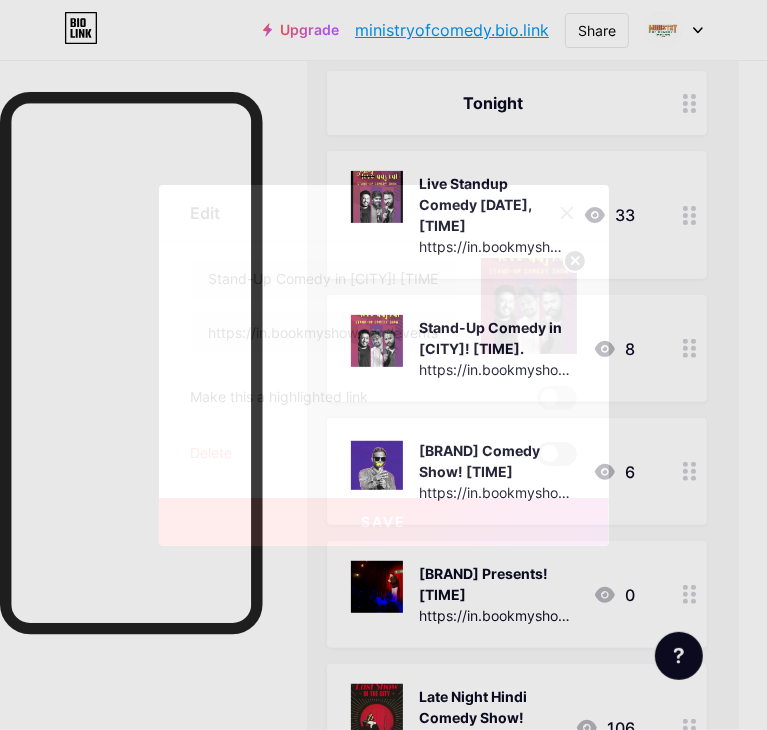 drag, startPoint x: 540, startPoint y: 449, endPoint x: 521, endPoint y: 533, distance: 86.12201 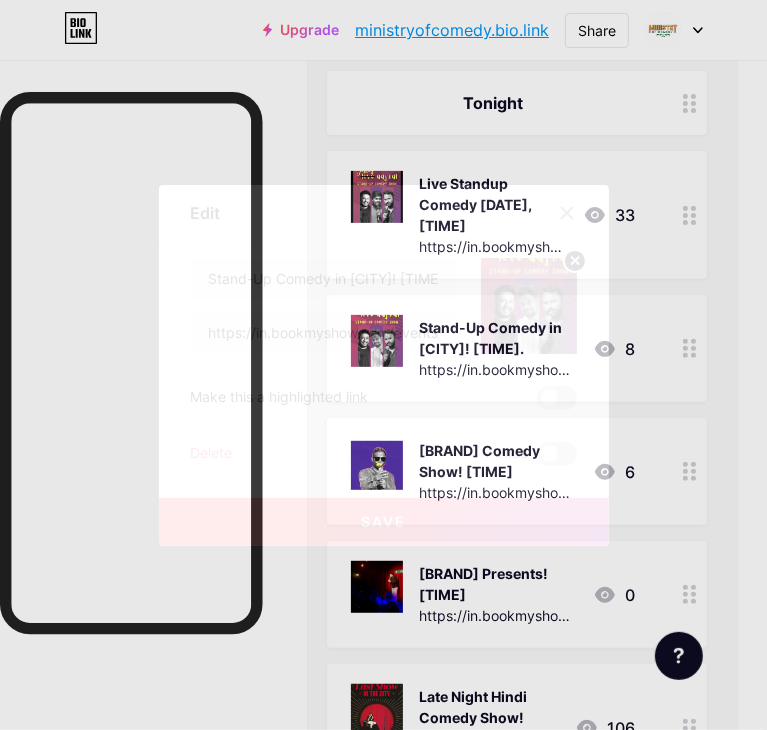 click at bounding box center (537, 459) 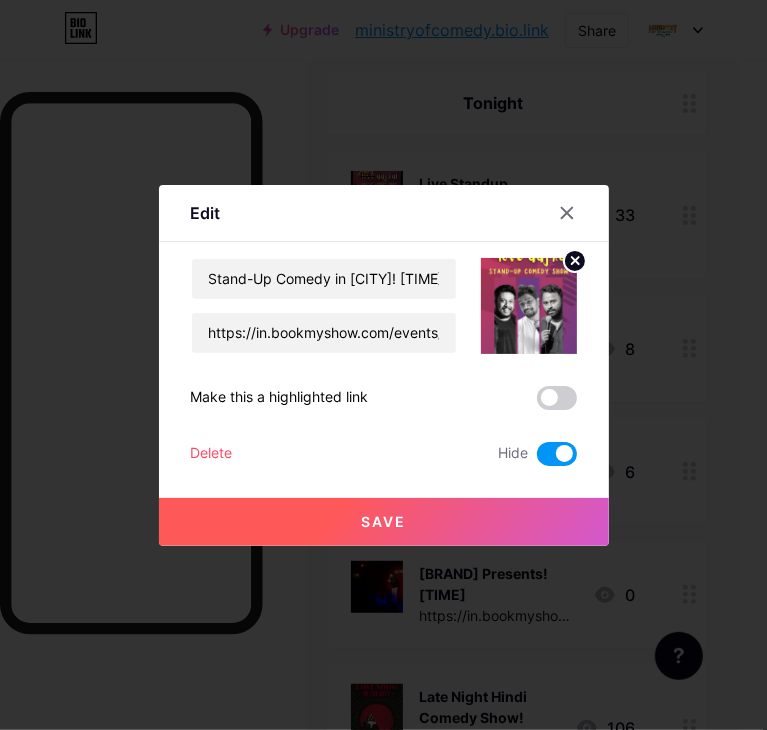 click on "Save" at bounding box center (384, 522) 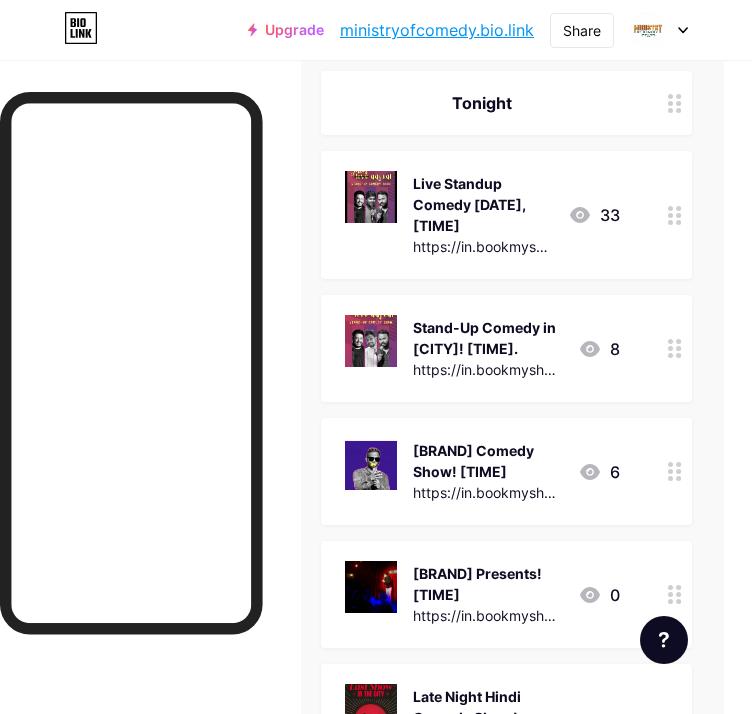 click at bounding box center [675, 348] 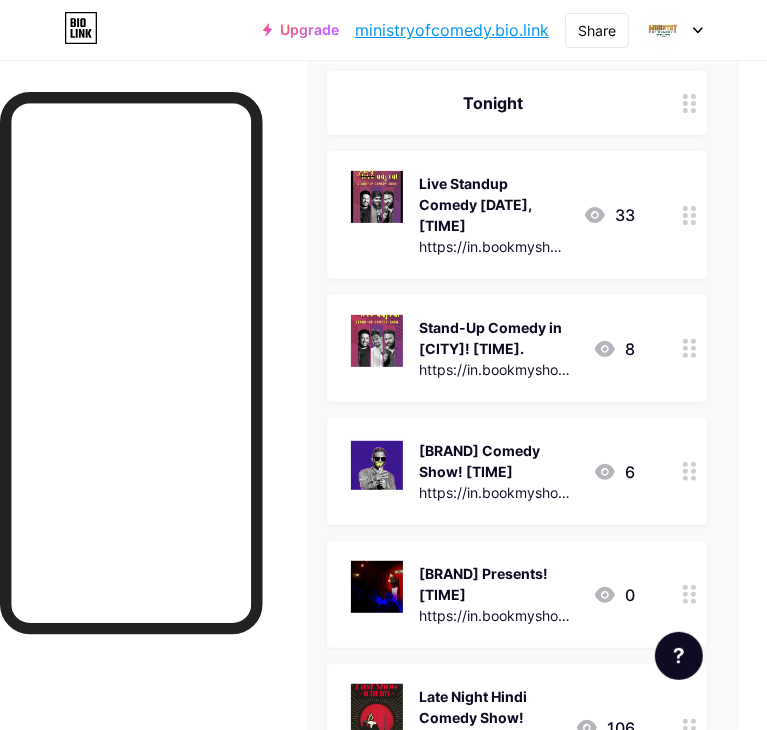 click on "Delete
Hide" at bounding box center [384, 454] 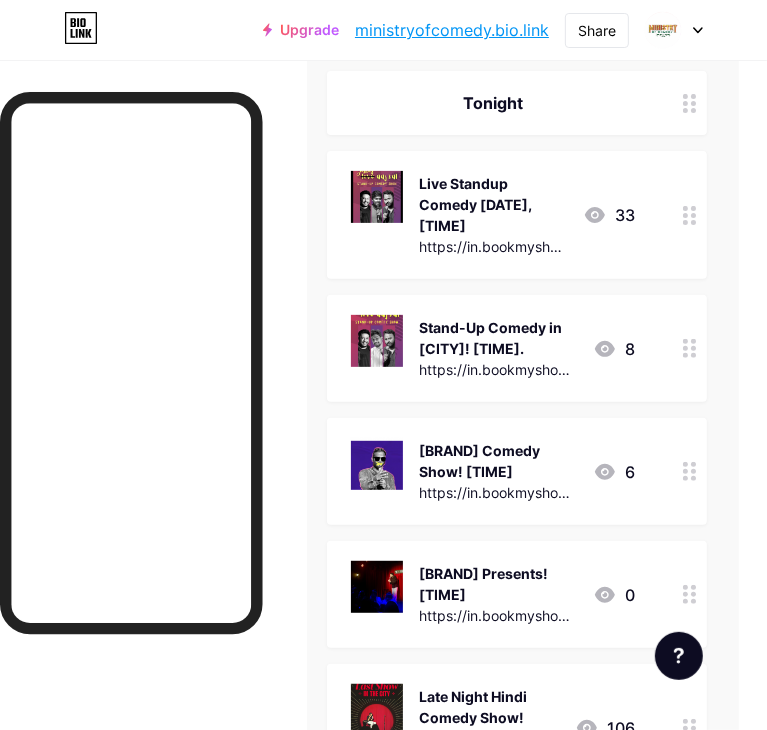 click on "Delete" at bounding box center (212, 454) 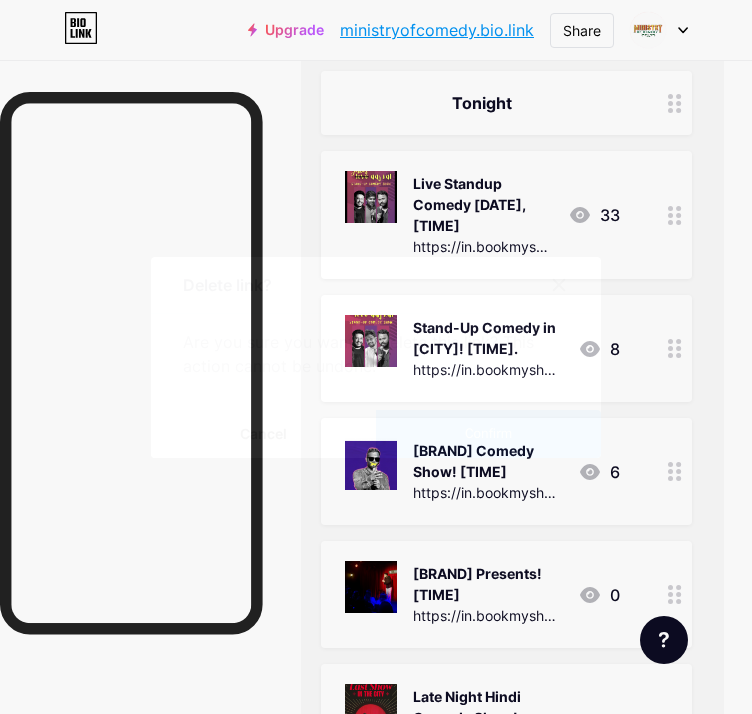 click on "Confirm" at bounding box center [488, 434] 